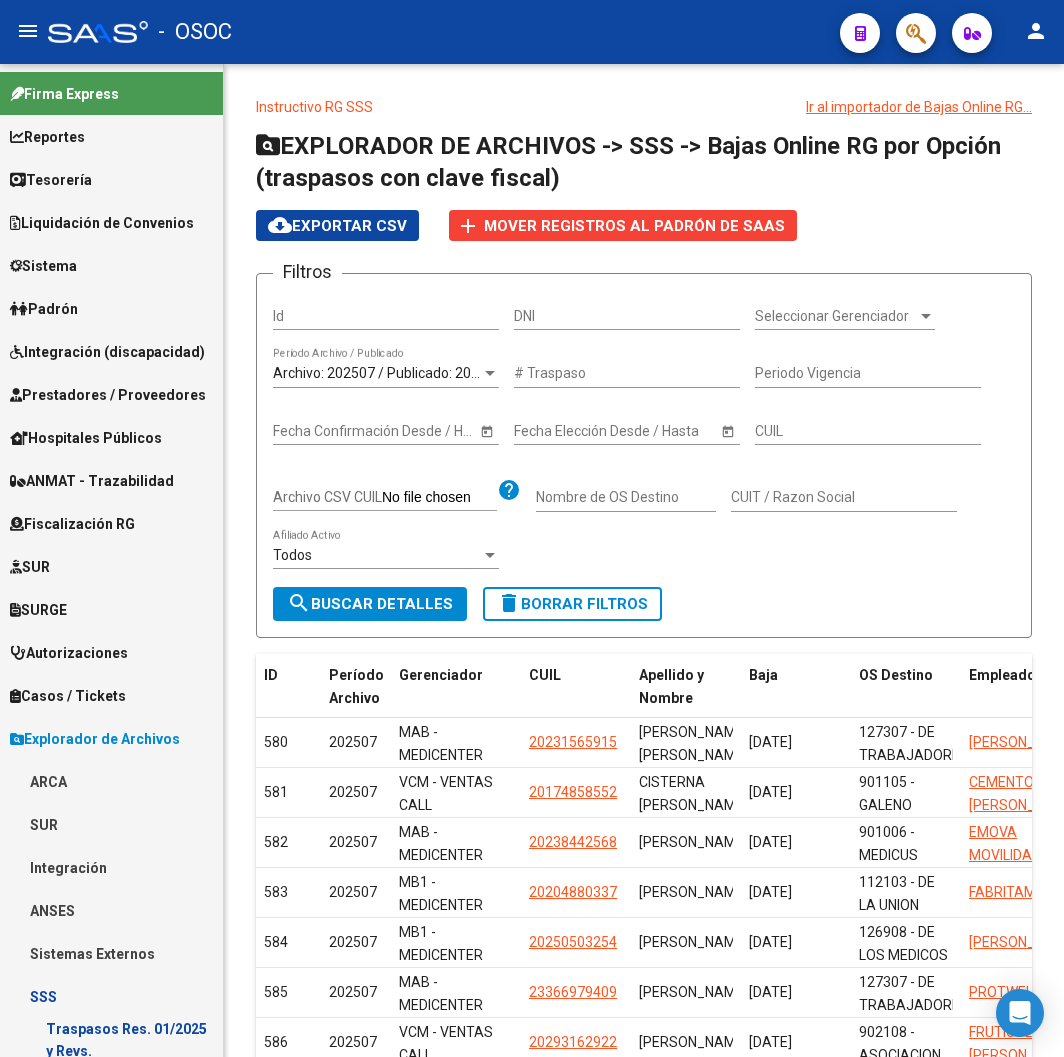scroll, scrollTop: 0, scrollLeft: 0, axis: both 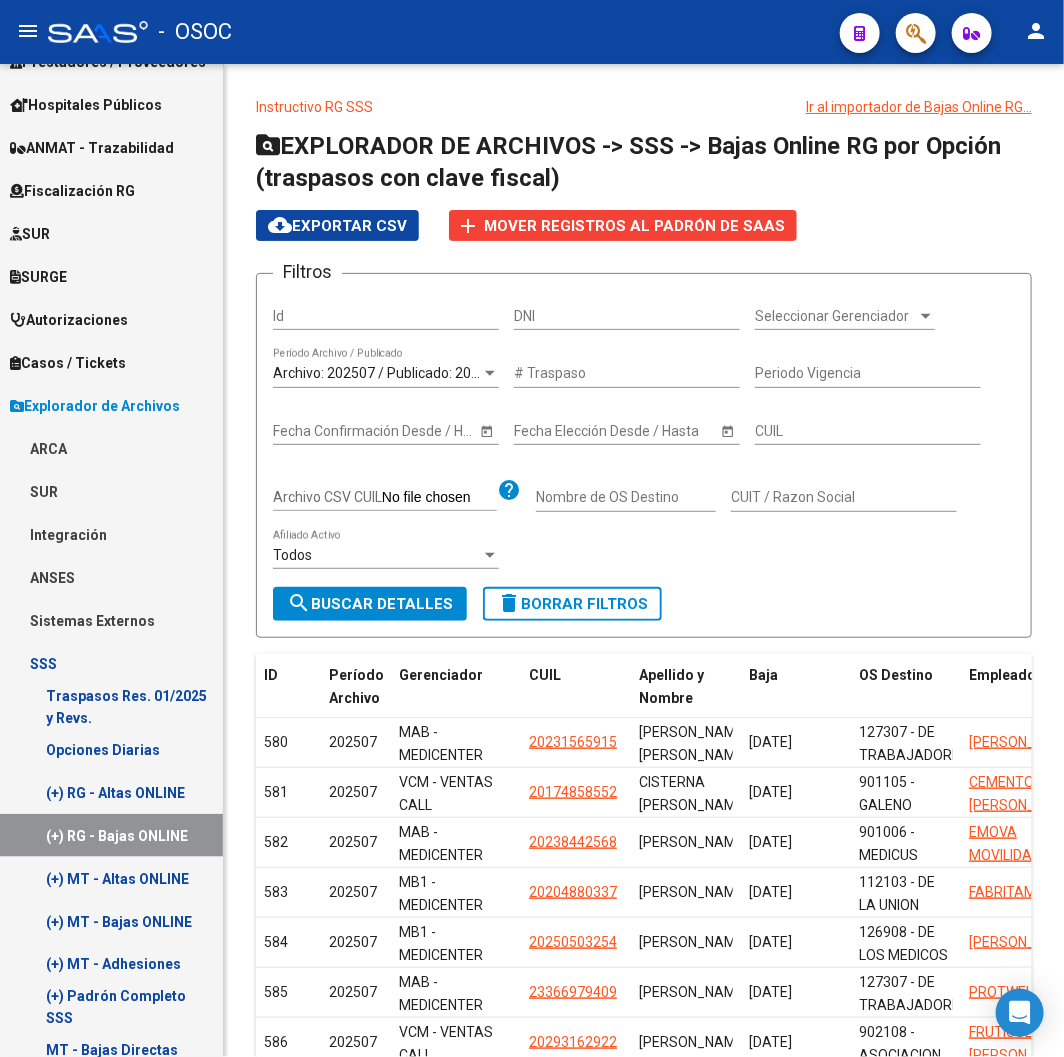 click on "(+) RG - Altas ONLINE" at bounding box center (111, 792) 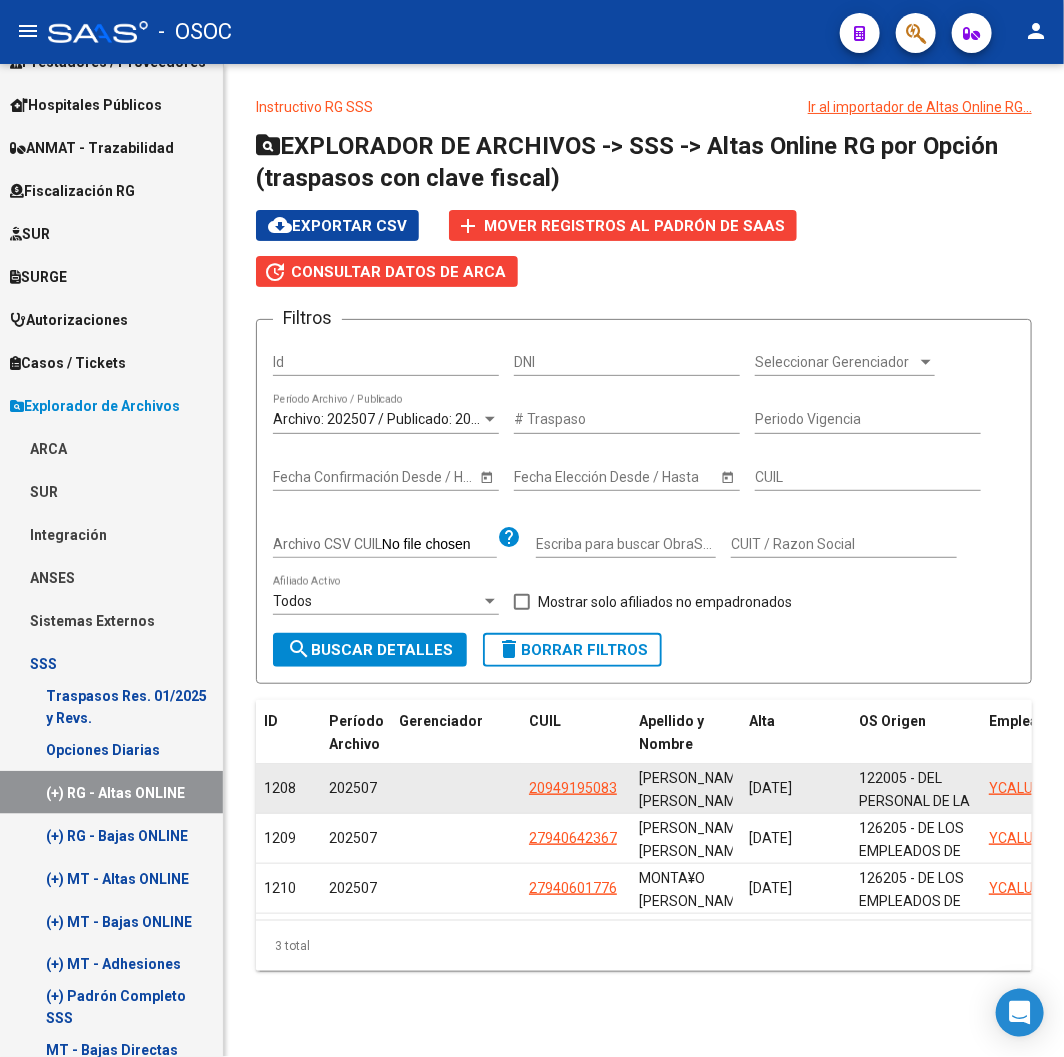 scroll, scrollTop: 0, scrollLeft: 0, axis: both 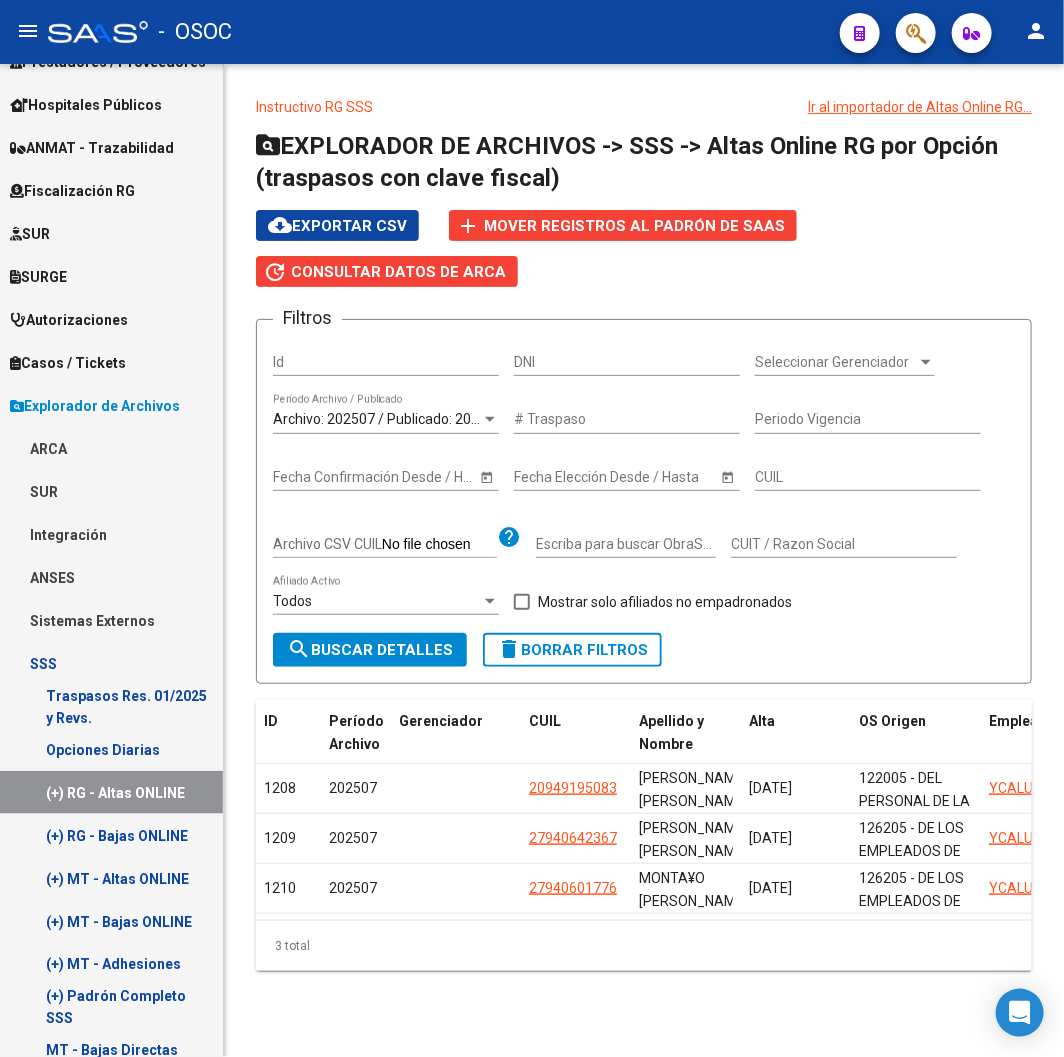 click on "3 total" 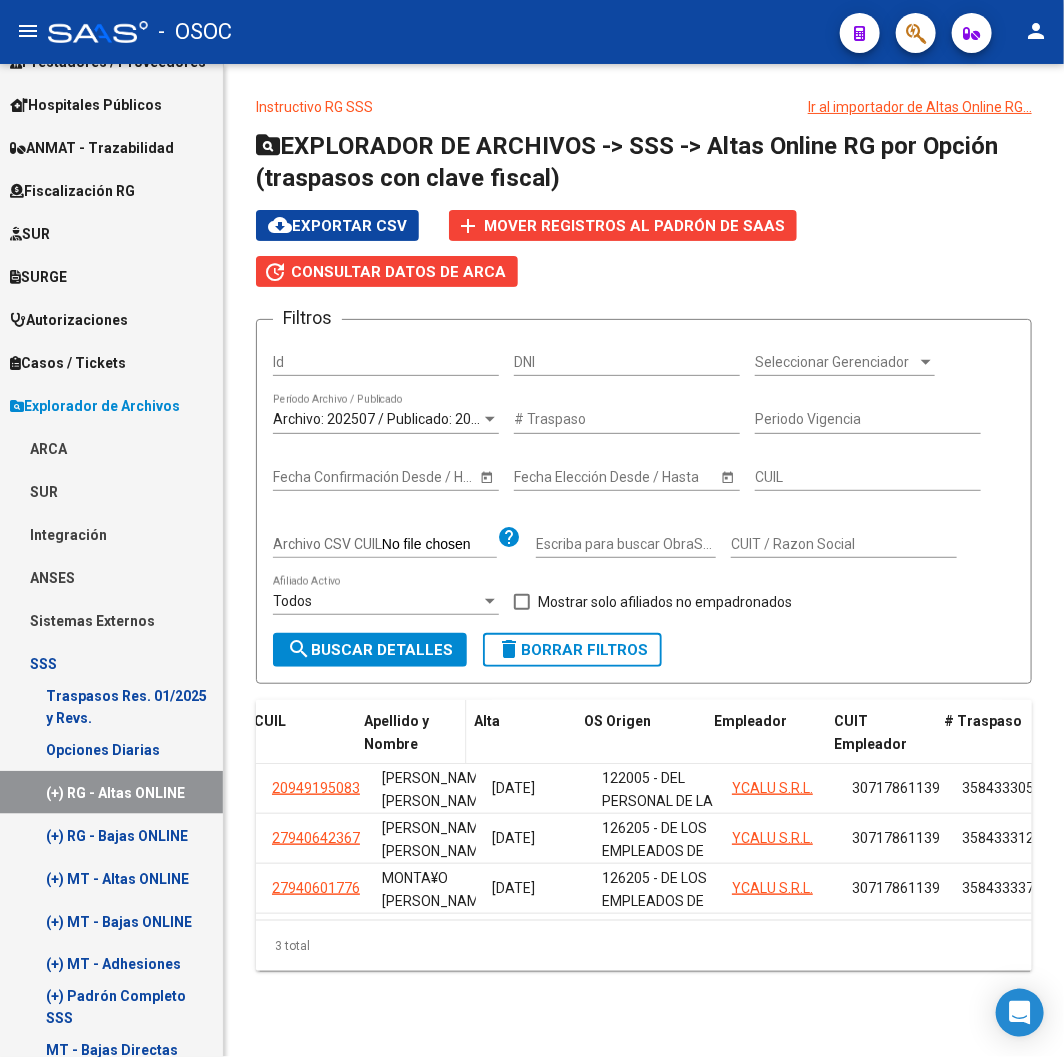scroll, scrollTop: 0, scrollLeft: 274, axis: horizontal 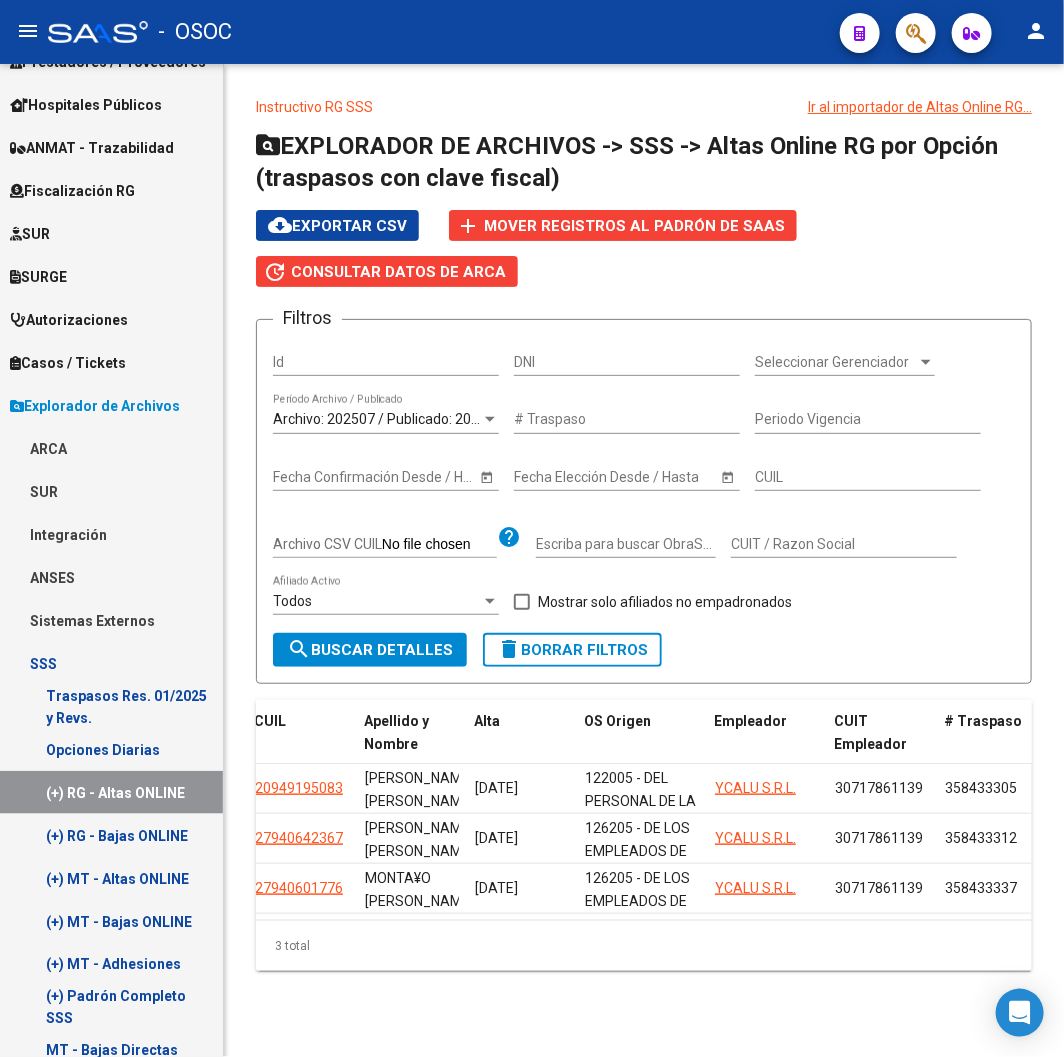 click on "Archivo: 202507 / Publicado: 202506" at bounding box center (388, 419) 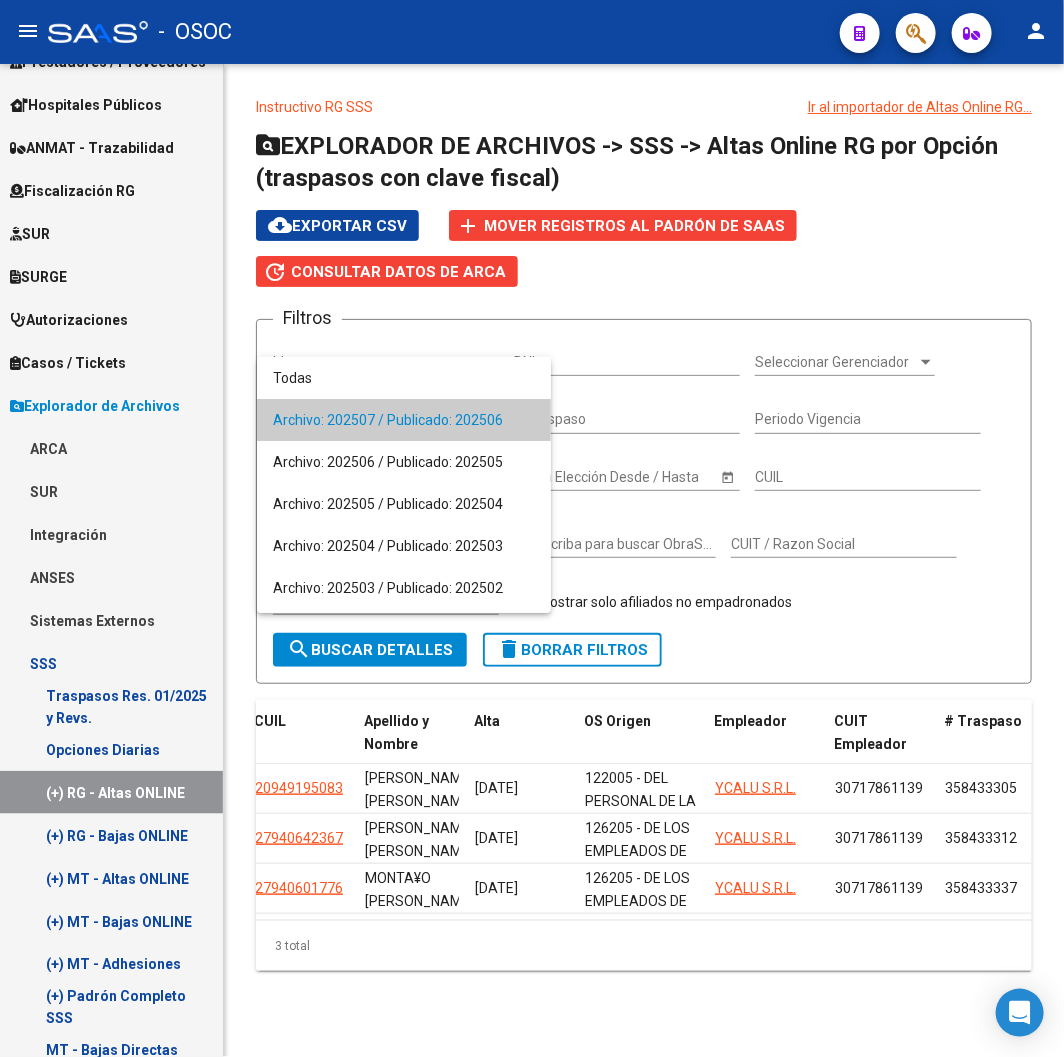 click on "Archivo: 202507 / Publicado: 202506" at bounding box center (404, 420) 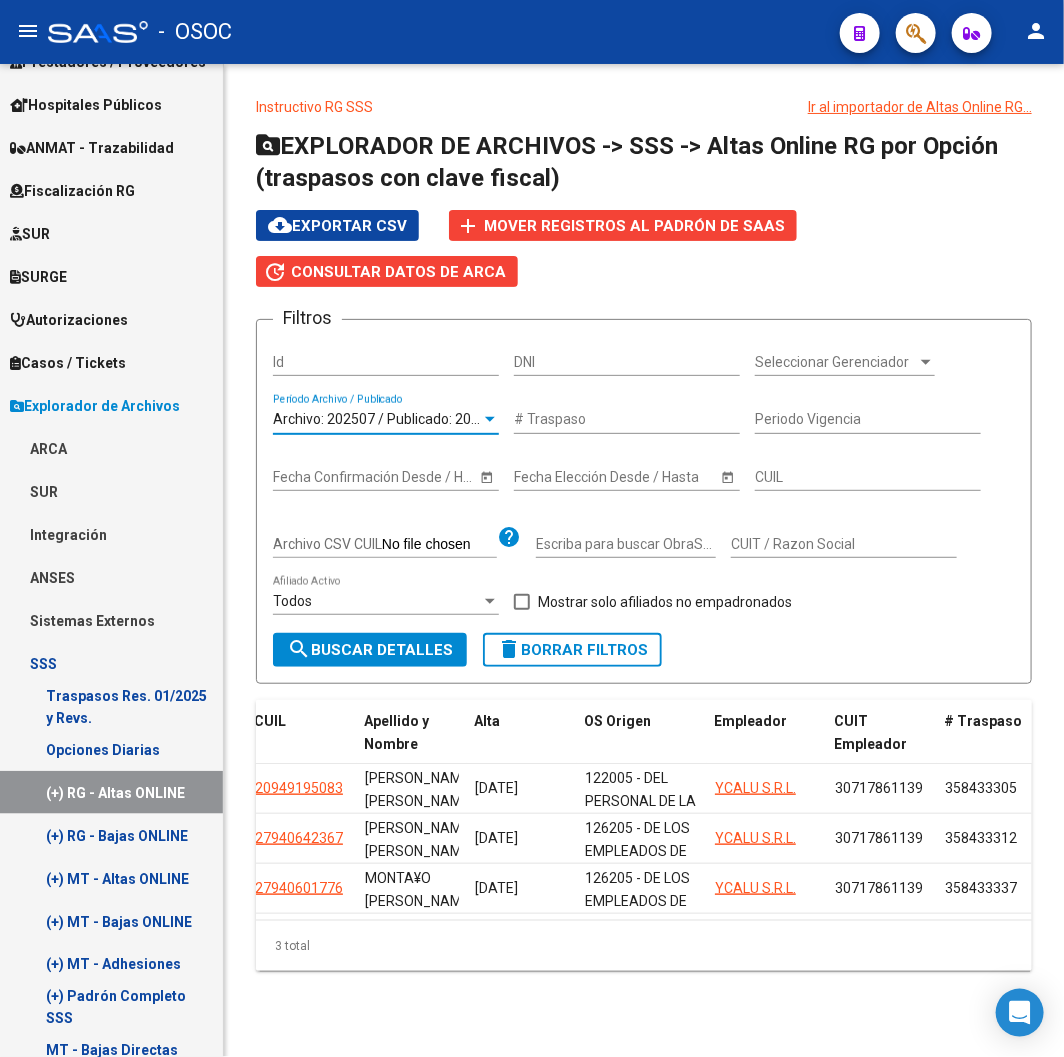 click on "search  Buscar Detalles" 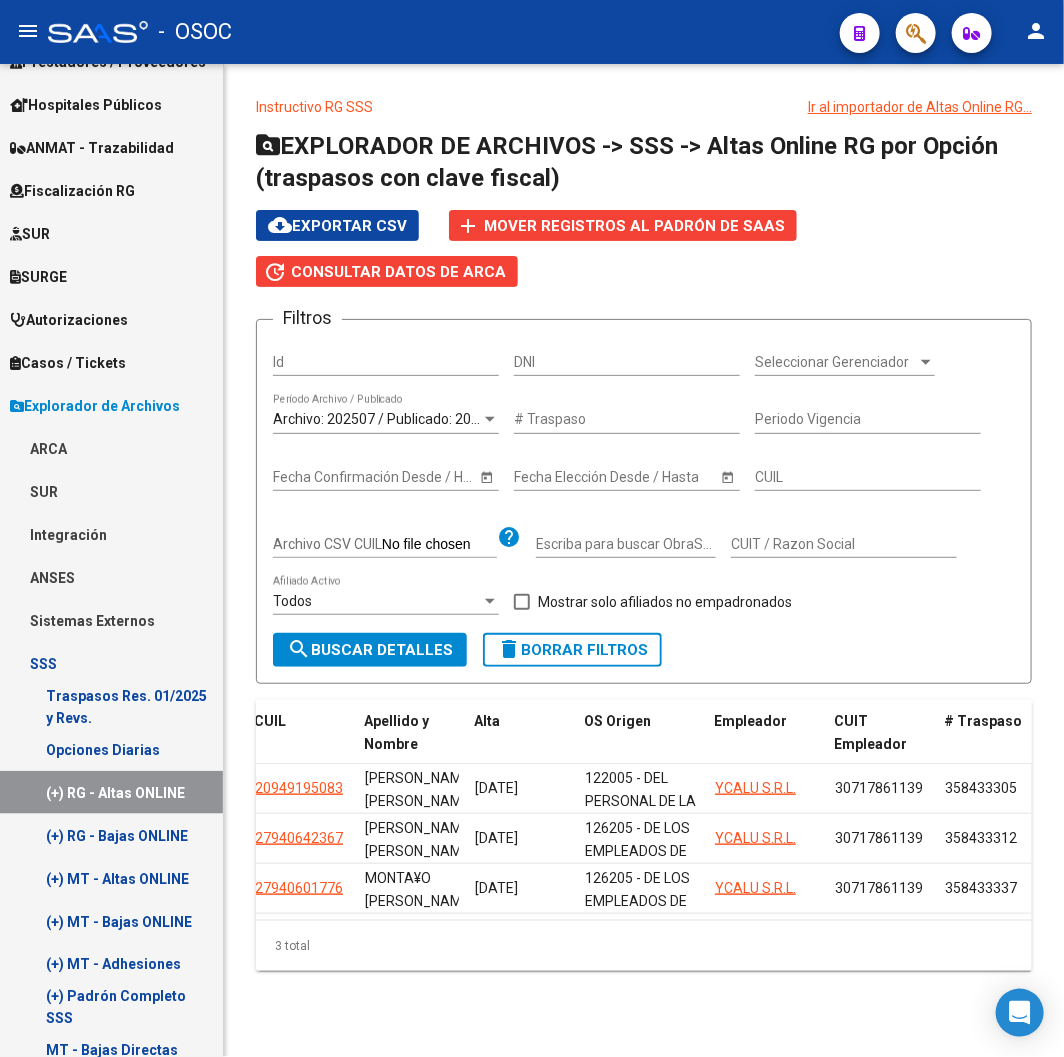 click on "-   OSOC" 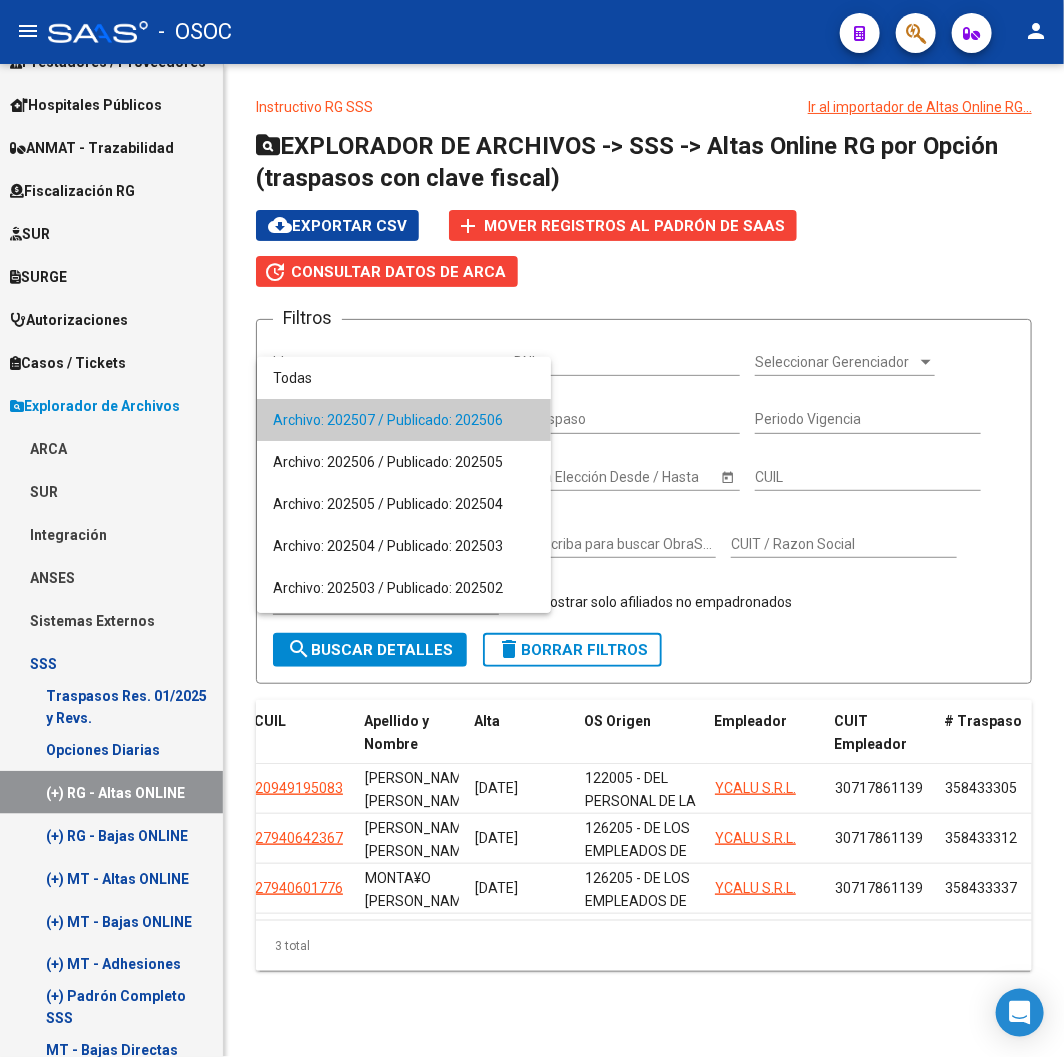 click at bounding box center (532, 528) 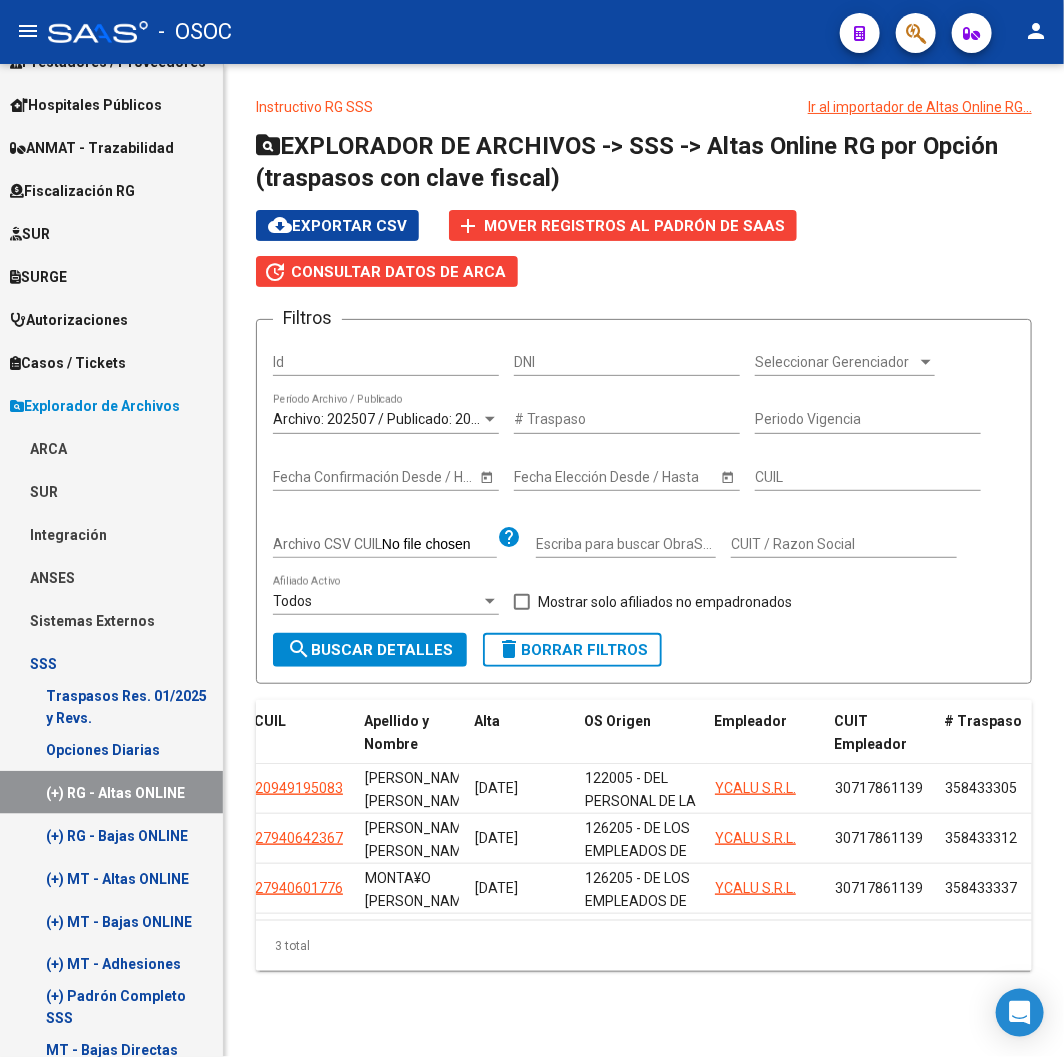 drag, startPoint x: 464, startPoint y: 938, endPoint x: 426, endPoint y: 938, distance: 38 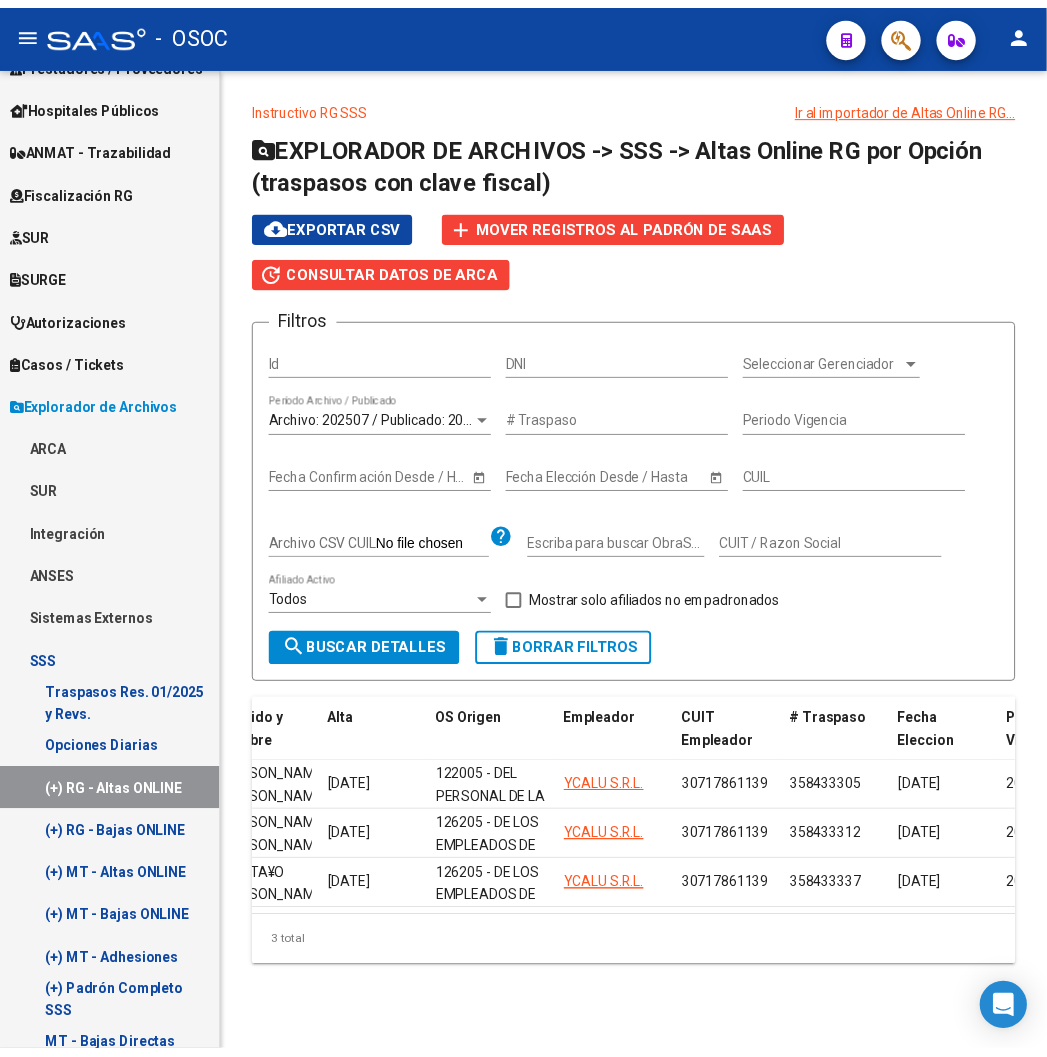 scroll, scrollTop: 0, scrollLeft: 0, axis: both 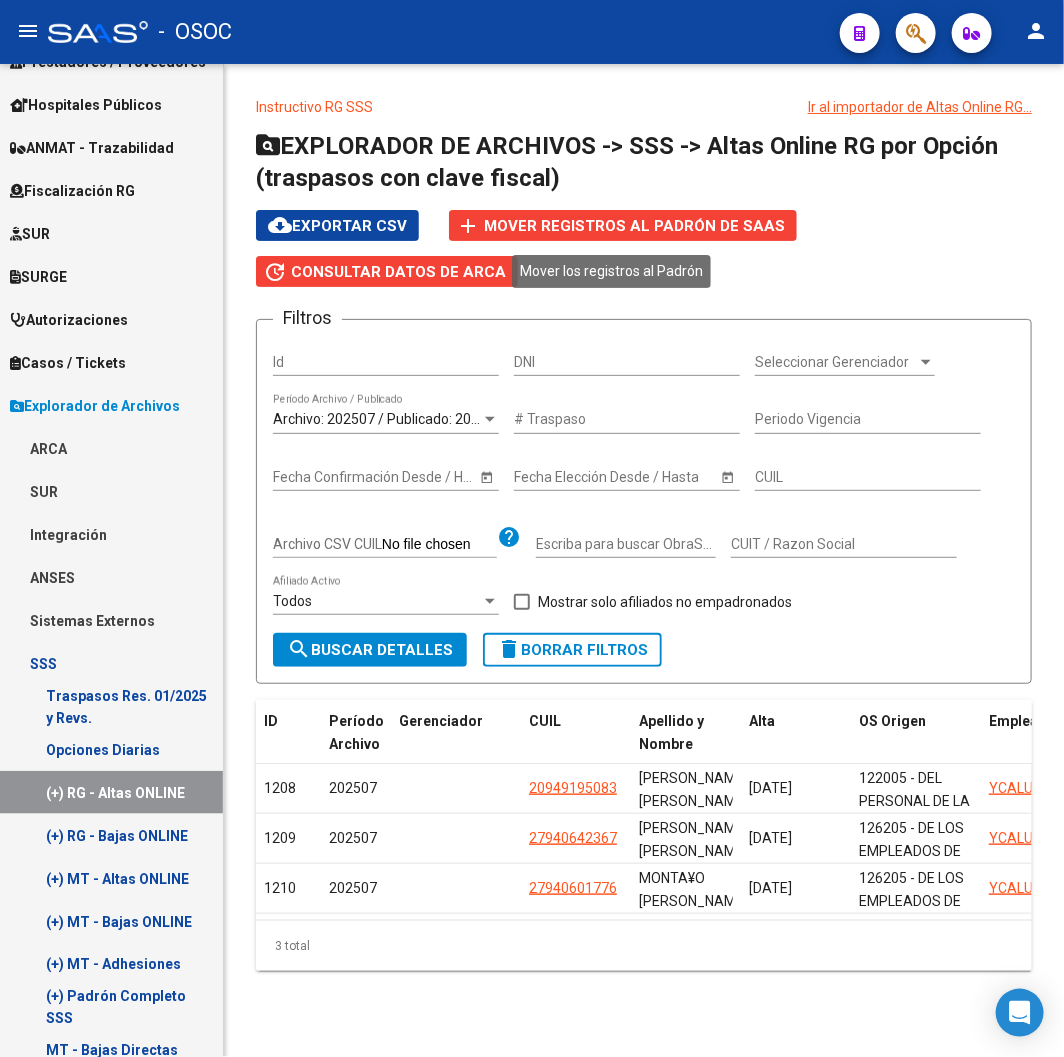 click on "add Mover registros al PADRÓN de SAAS" 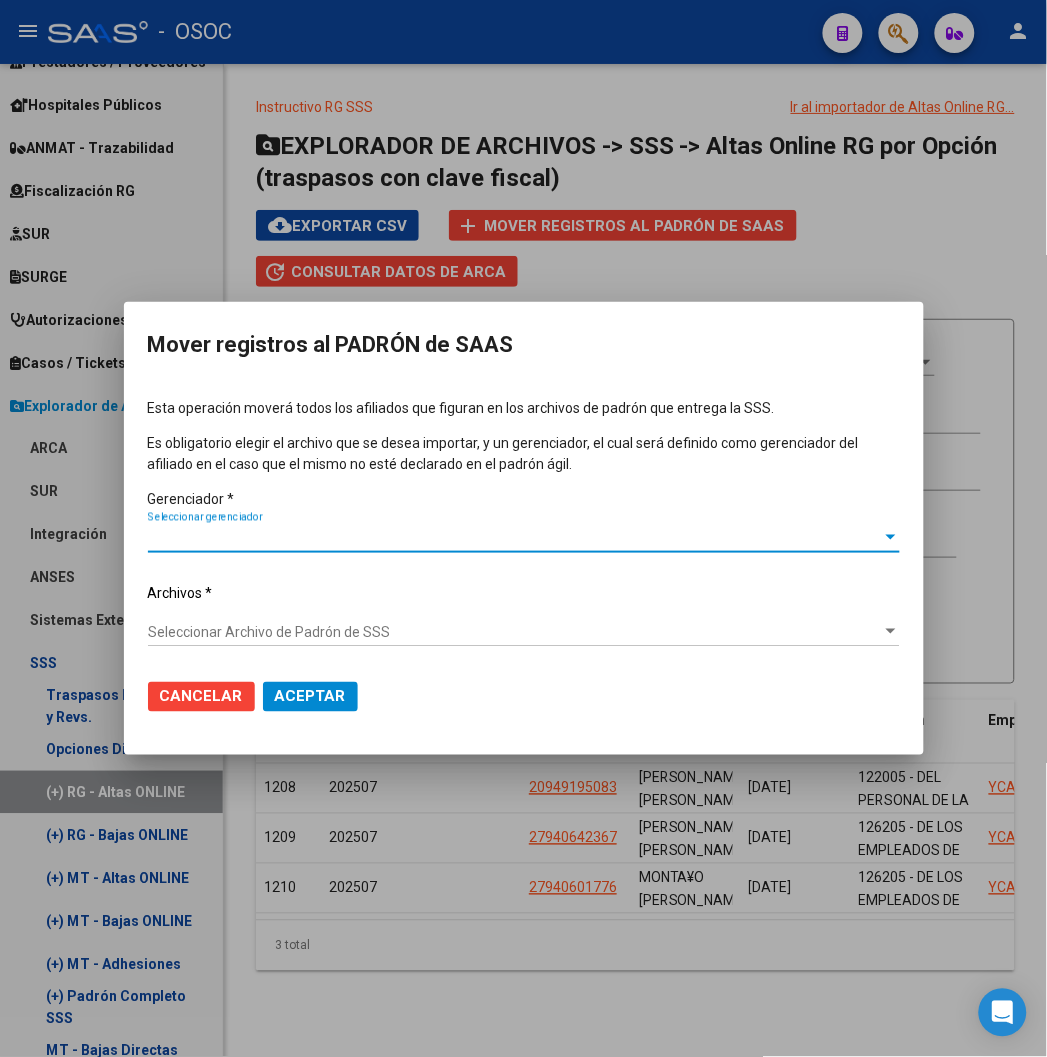 click on "Seleccionar gerenciador" at bounding box center [515, 537] 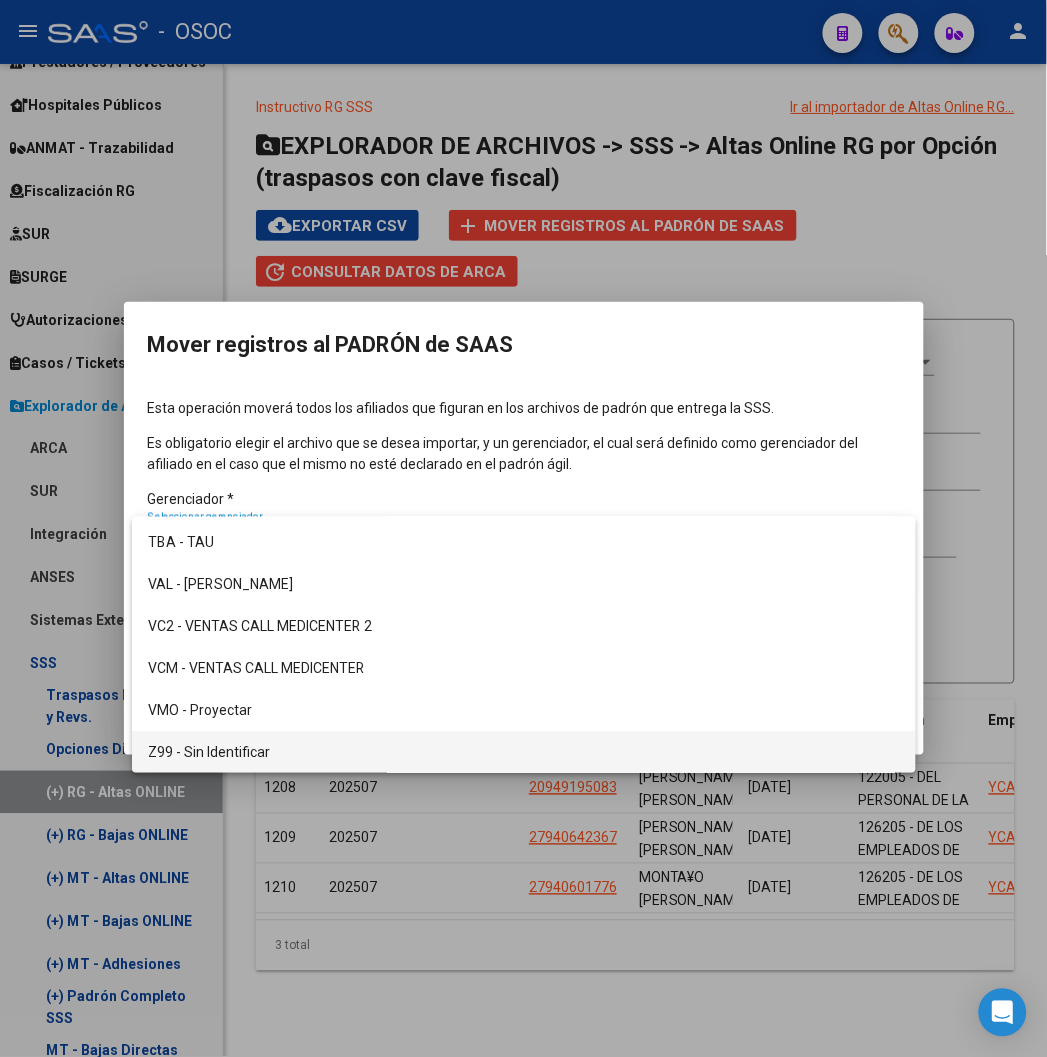 click on "Z99 - Sin Identificar" at bounding box center (524, 753) 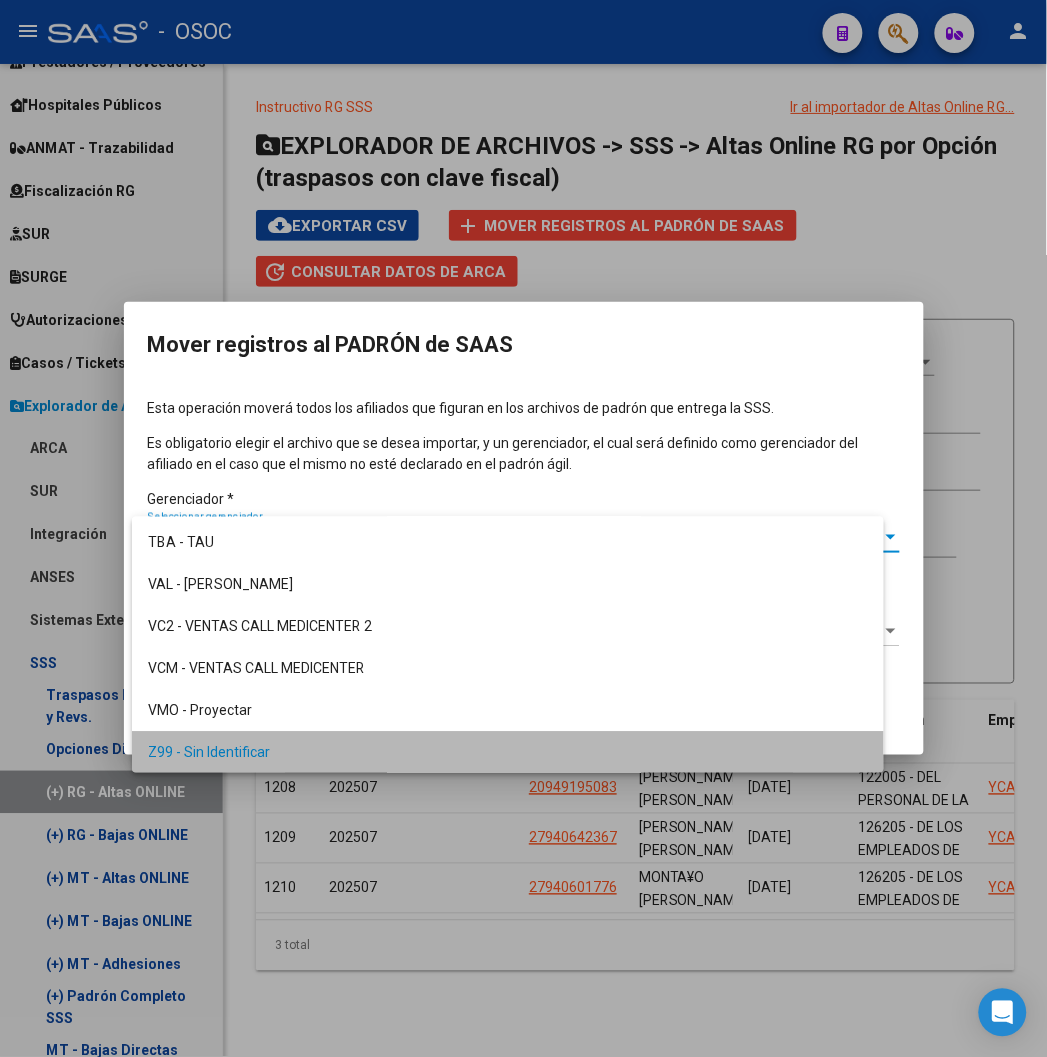 scroll, scrollTop: 3734, scrollLeft: 0, axis: vertical 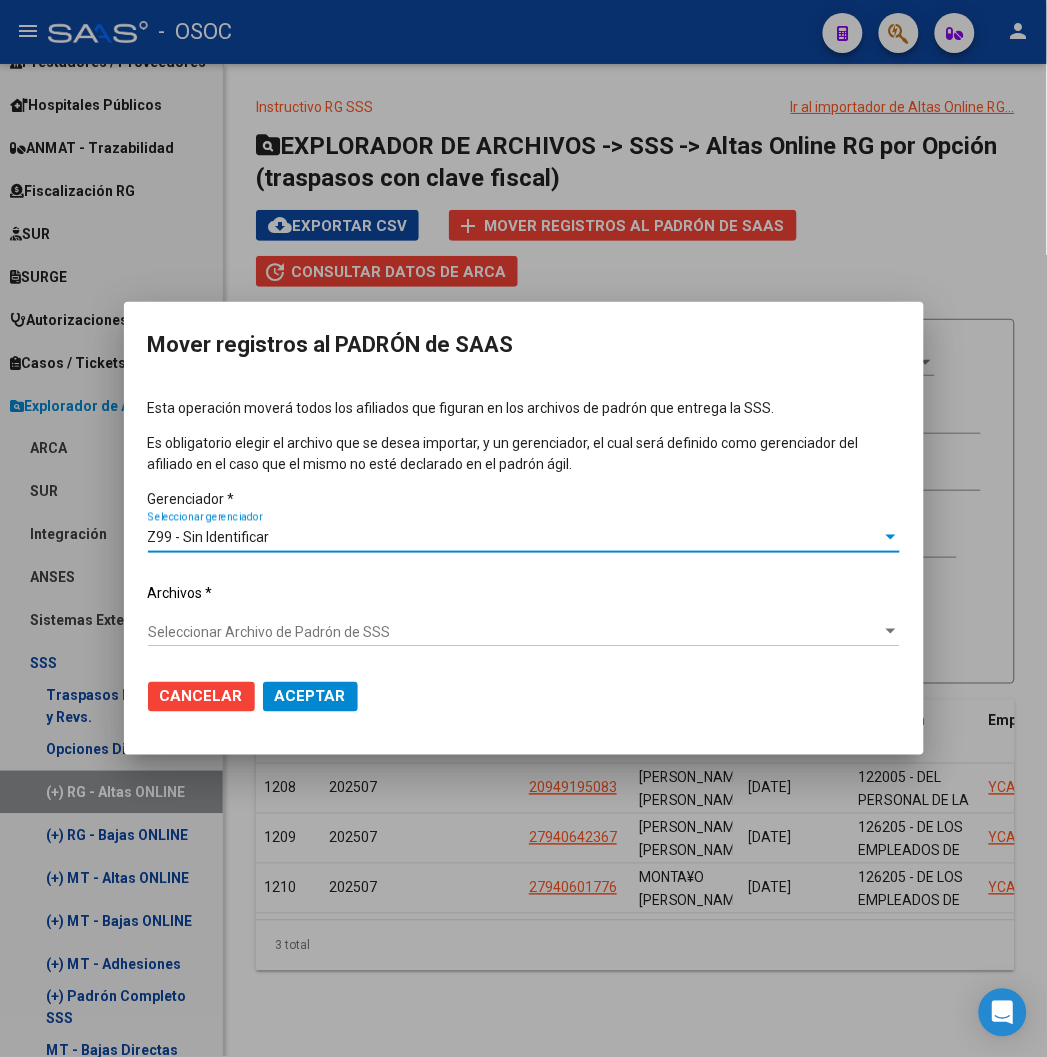 click on "Seleccionar Archivo [PERSON_NAME] de SSS Seleccionar Archivo [PERSON_NAME] de SSS" 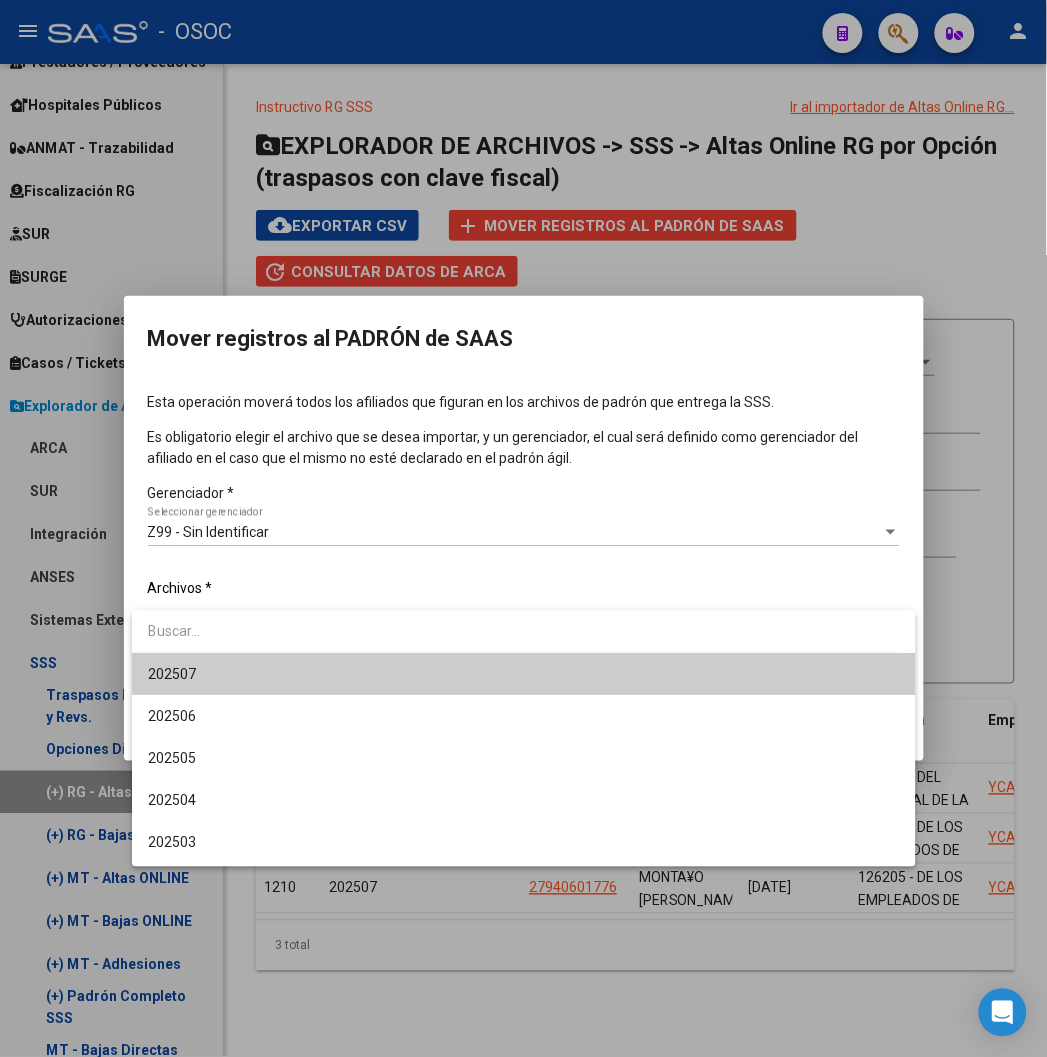 click on "202507" at bounding box center (524, 674) 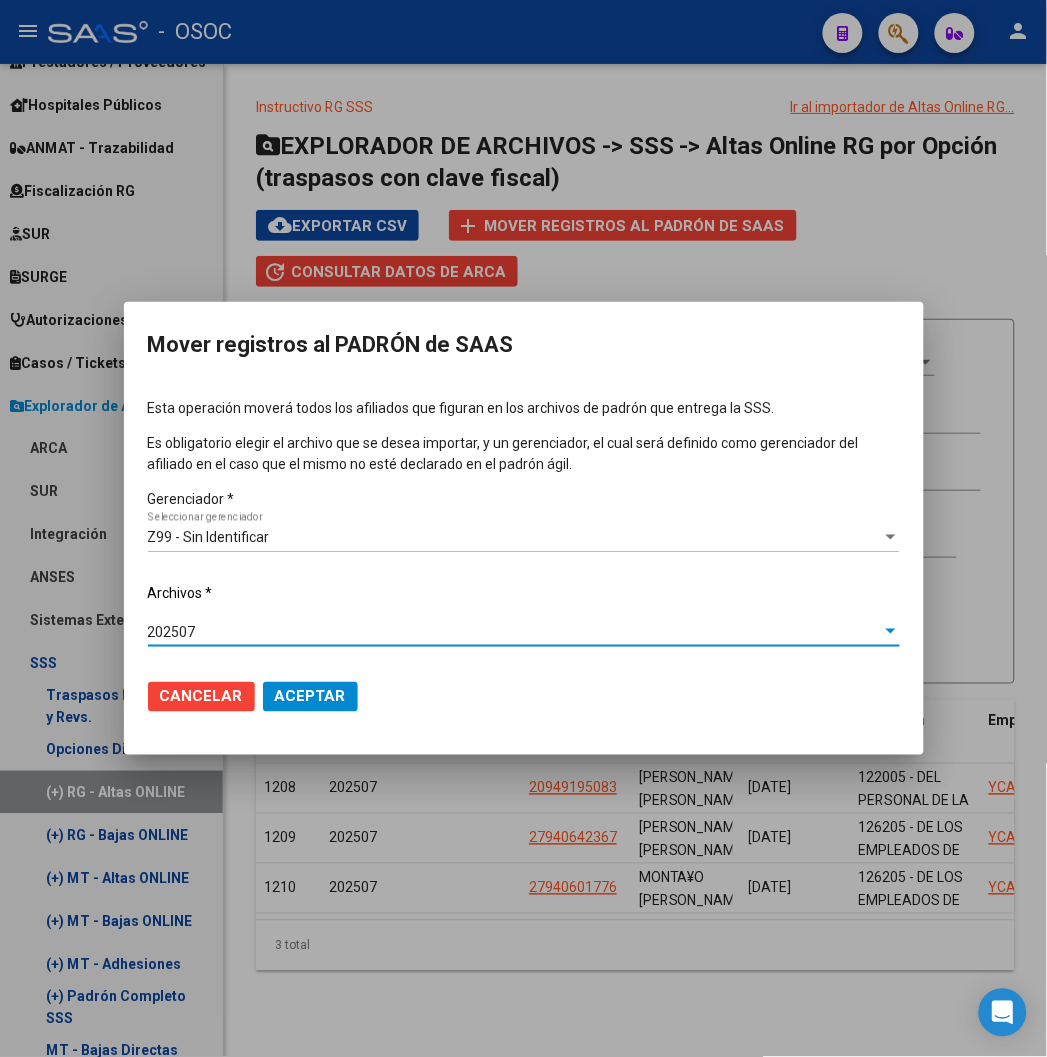 click at bounding box center (523, 528) 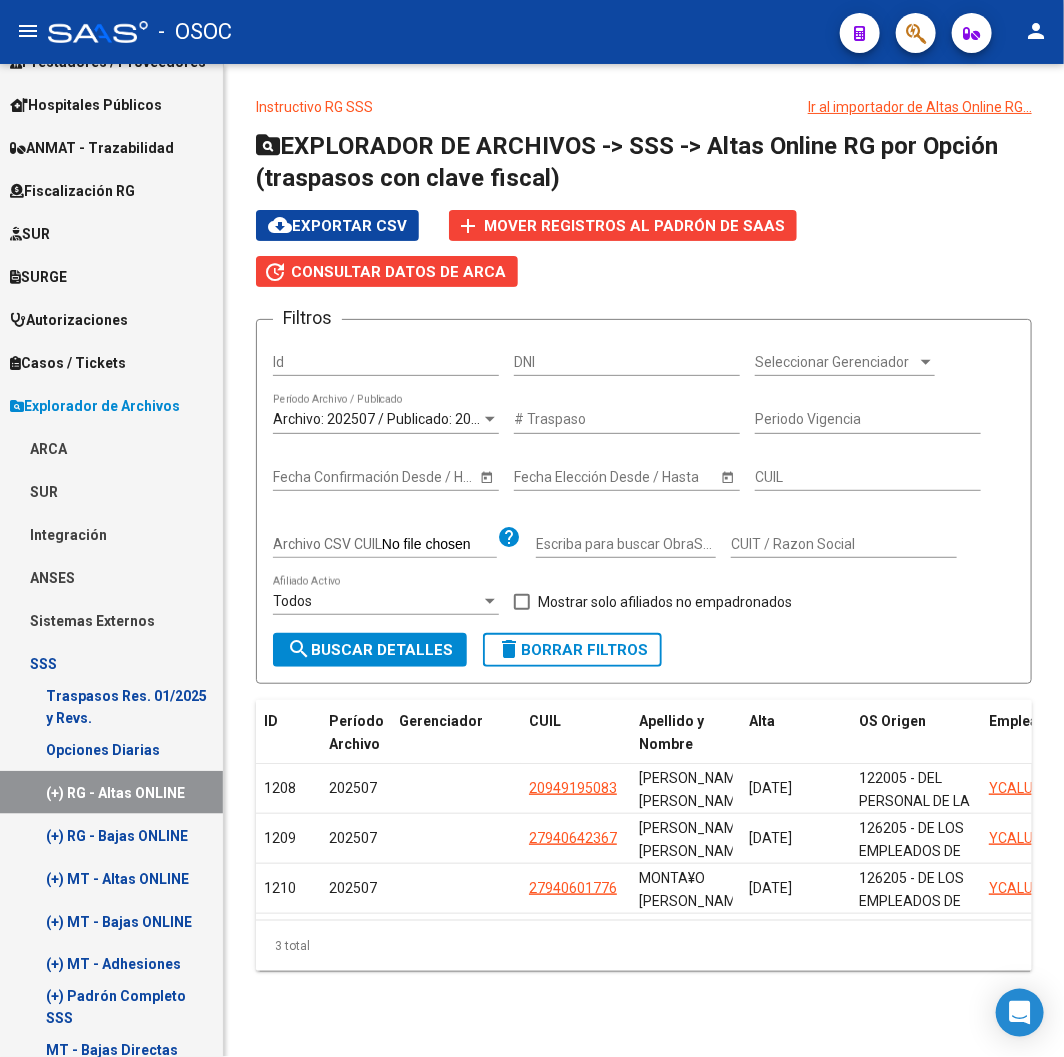 click on "Instructivo RG SSS Ir al importador de Altas Online RG...
EXPLORADOR DE ARCHIVOS -> SSS -> Altas Online RG por Opción (traspasos con clave fiscal) cloud_download  Exportar CSV  add Mover registros al [PERSON_NAME] update Consultar datos de ARCA Filtros Id DNI Seleccionar Gerenciador Seleccionar Gerenciador Archivo: 202507 / Publicado: 202506  Período Archivo / Publicado # Traspaso Periodo Vigencia Start date – Fecha Confirmación Desde / Hasta Start date – Fecha Elección Desde / Hasta CUIL Archivo CSV CUIL help Escriba para buscar ObraSocial CUIT / Razon Social Todos  Afiliado Activo   Mostrar solo afiliados no empadronados search  Buscar Detalles  delete  Borrar Filtros  ID Período Archivo Gerenciador CUIL Apellido y Nombre Alta OS Origen Empleador CUIT Empleador # Traspaso Fecha Eleccion Periodo Vigencia Fec. Confirmación Provincia Localidad Fecha Nacimiento x ARCA Sexo Deducido x SAAS Apellido x ARCA Nombre x ARCA Calle x ARCA Cod. Postal x ARCA Nro Puerta x ARCA Piso x ARCA Depto. x ARCA M" 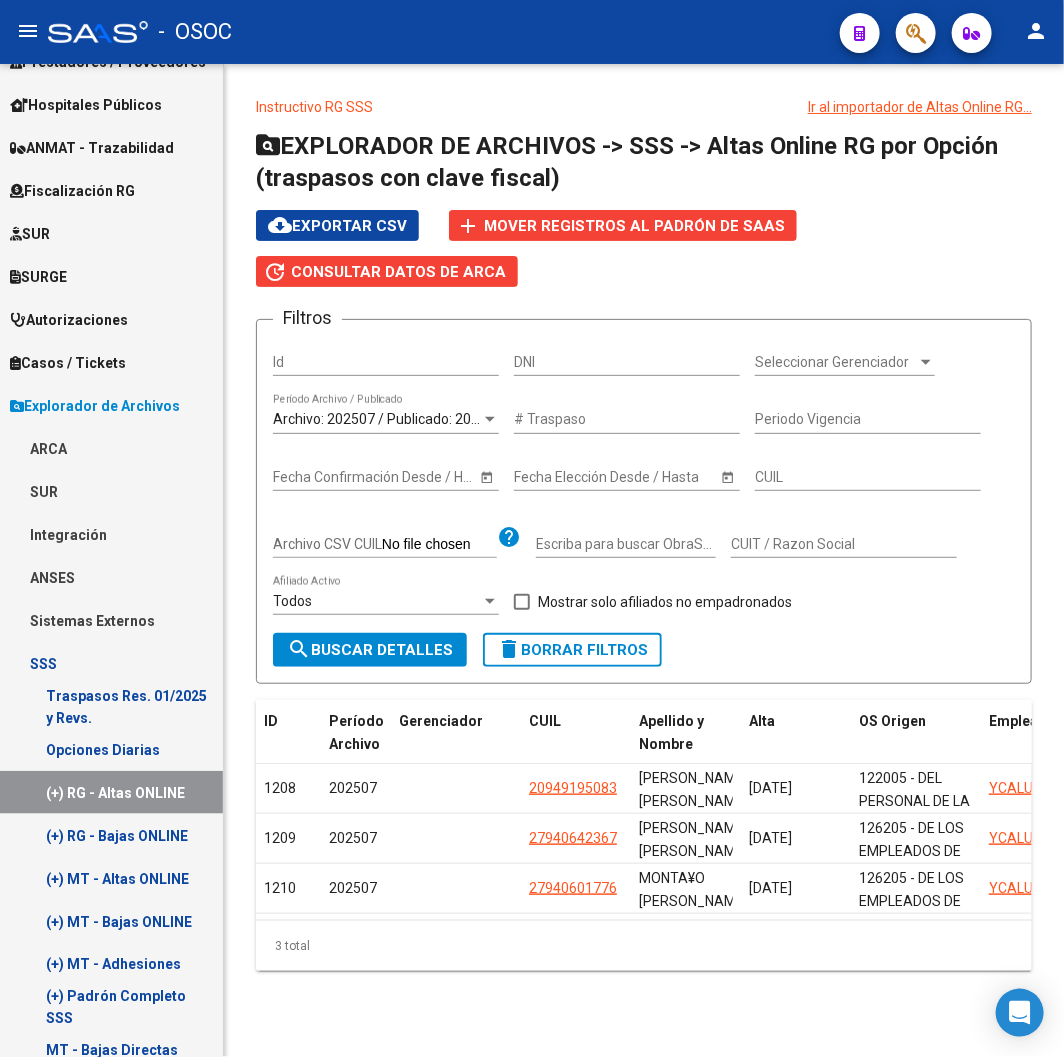 click on "Mover registros al PADRÓN de SAAS" 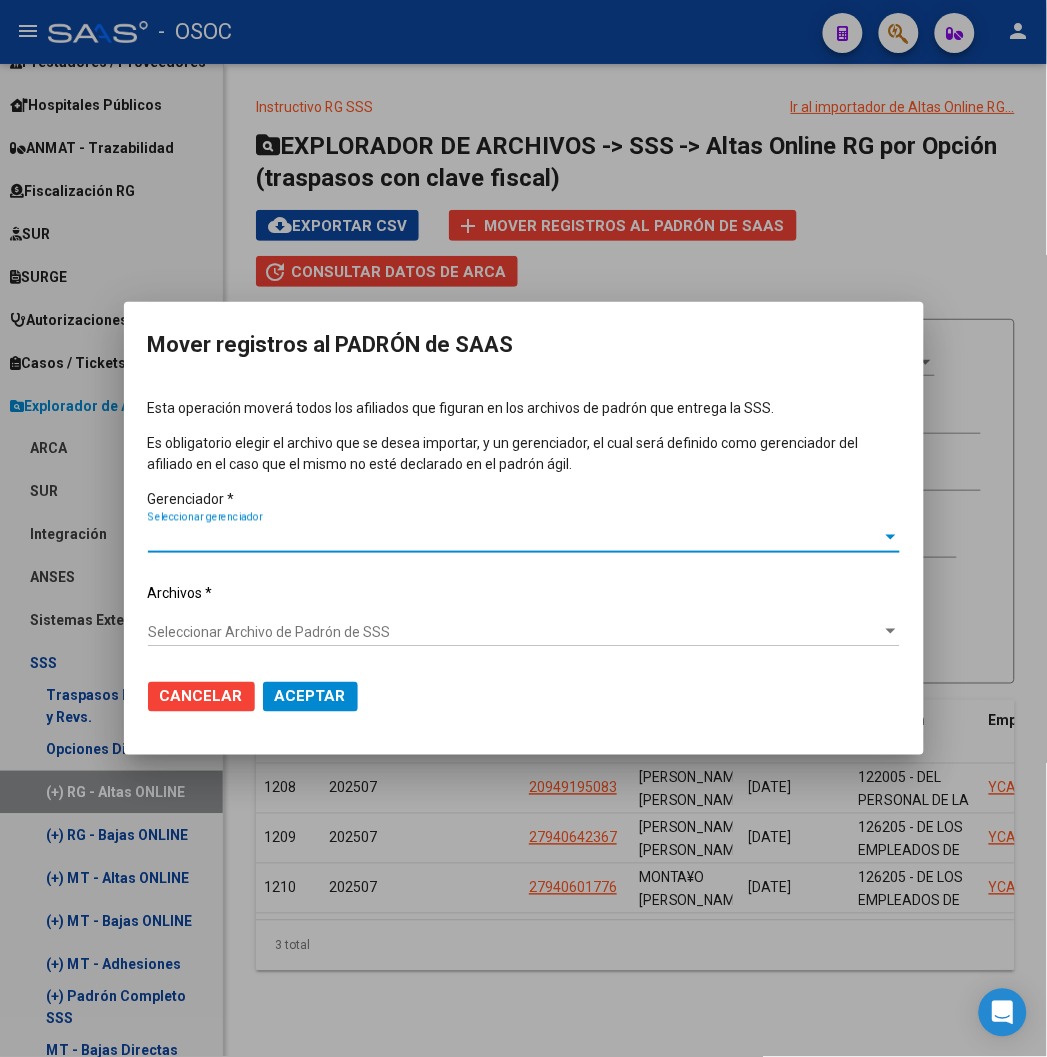 click on "Seleccionar gerenciador" at bounding box center (515, 537) 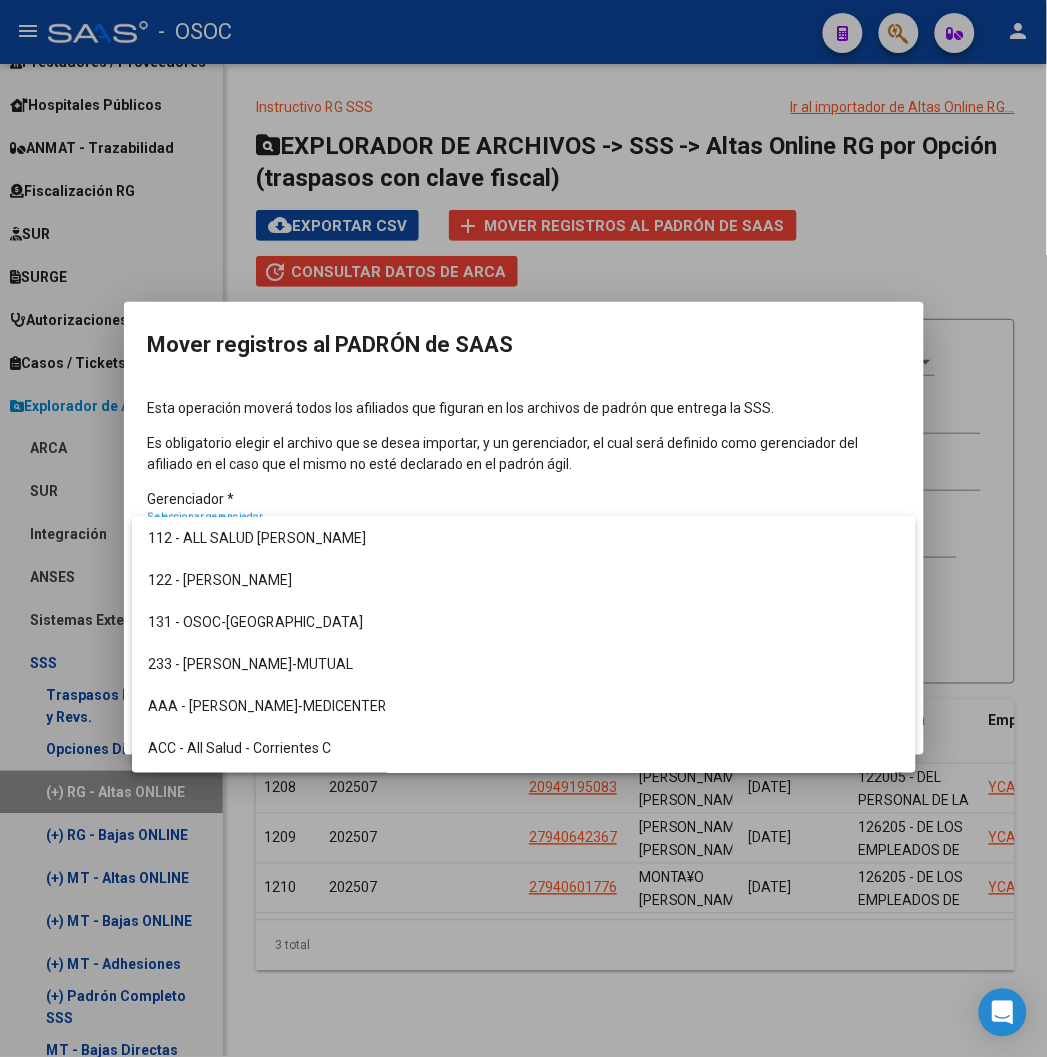 scroll, scrollTop: 3734, scrollLeft: 0, axis: vertical 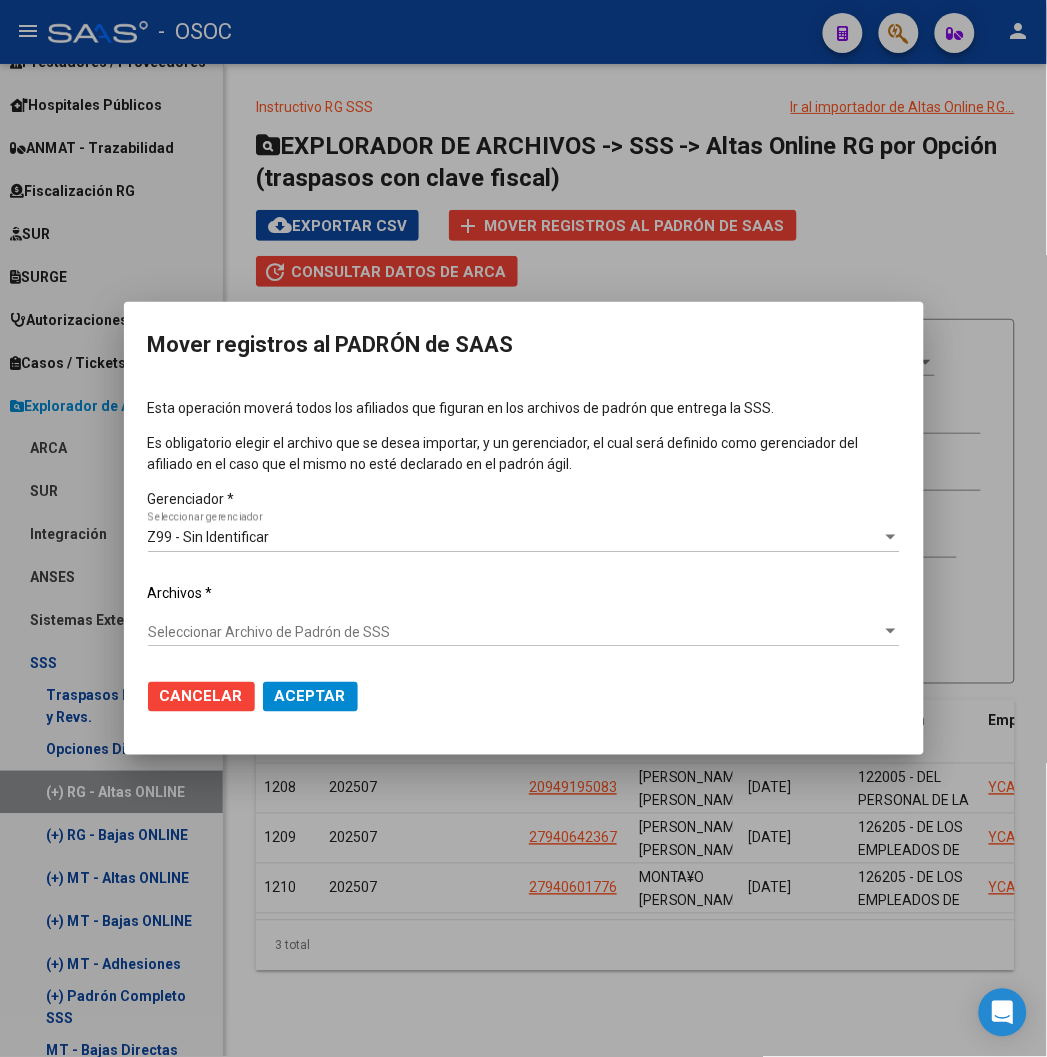 click on "Seleccionar Archivo [PERSON_NAME] de SSS Seleccionar Archivo [PERSON_NAME] de SSS" 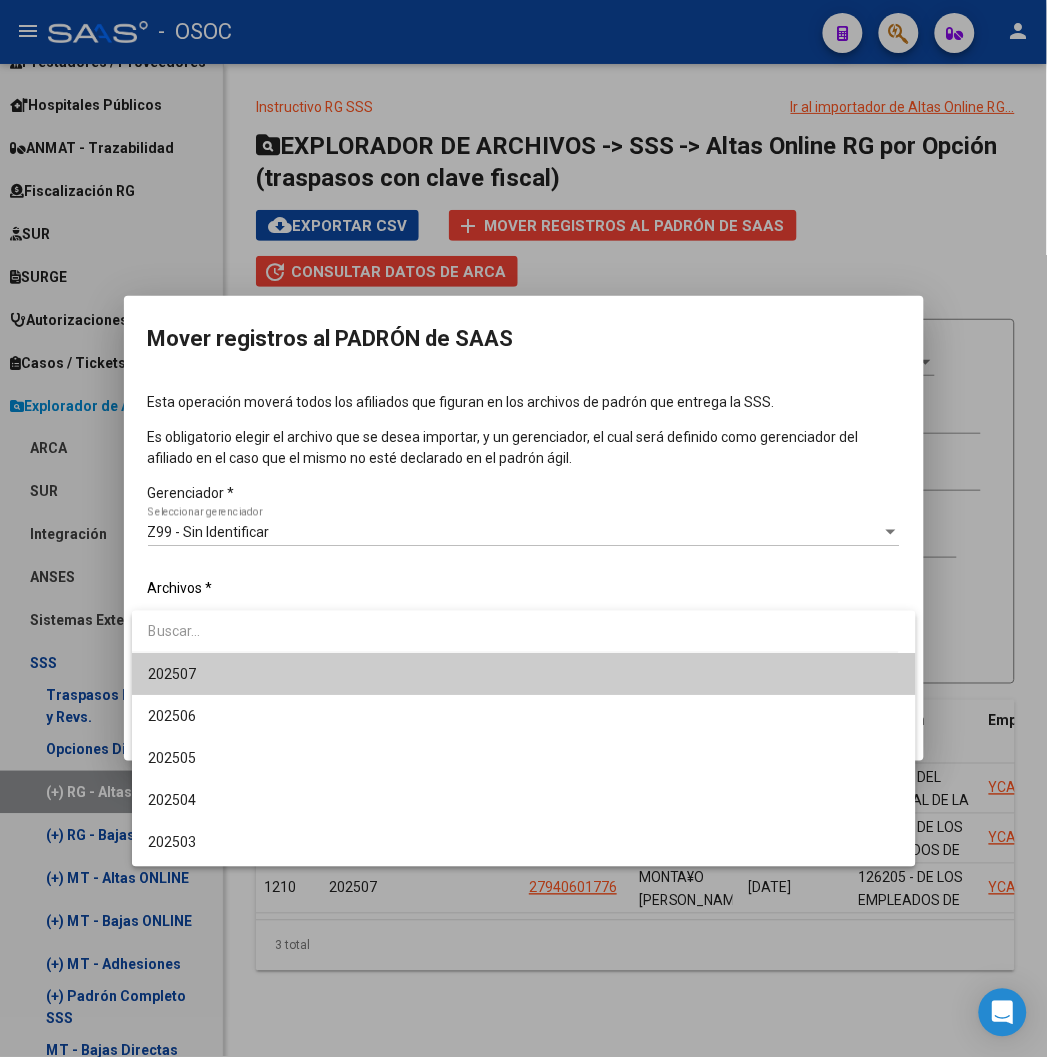 click on "202507" at bounding box center (524, 674) 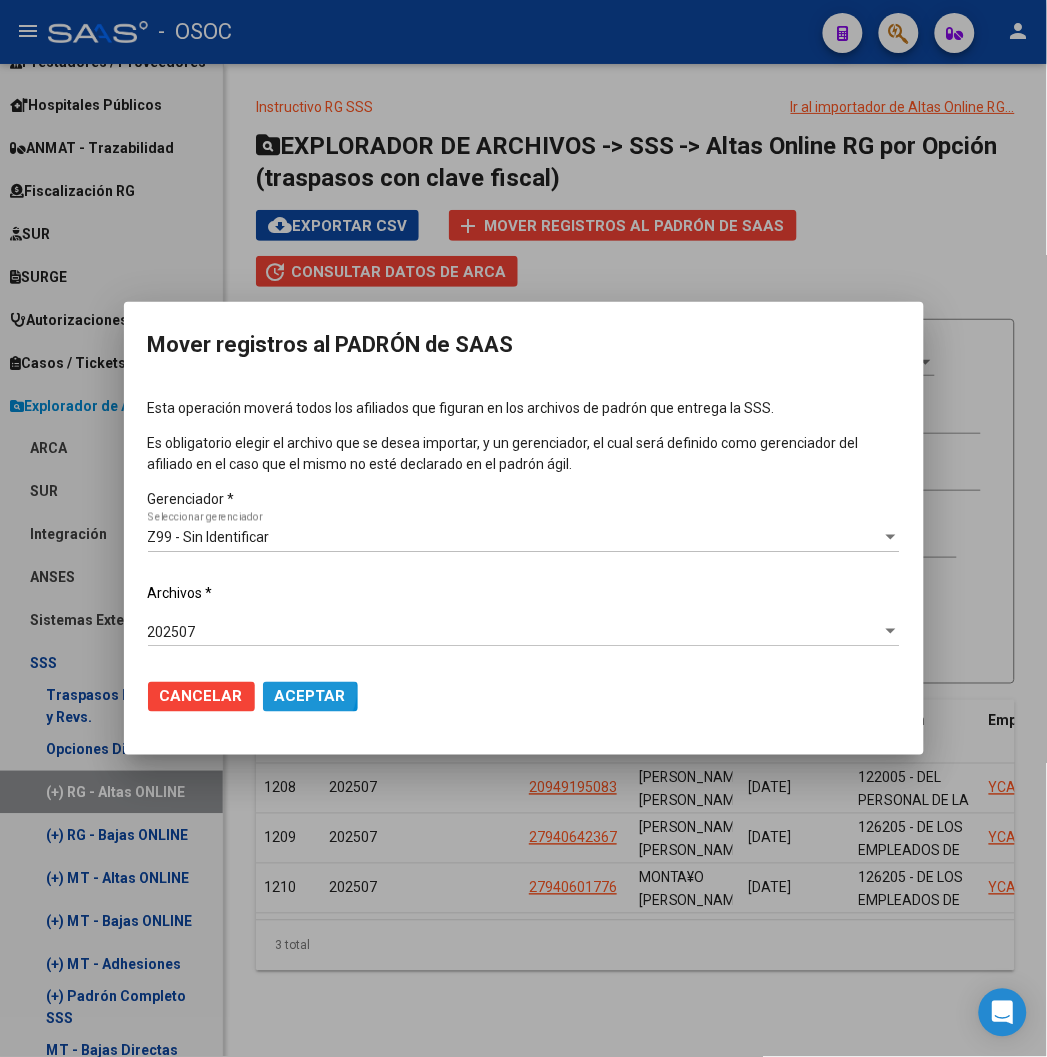 click on "Aceptar" at bounding box center (310, 697) 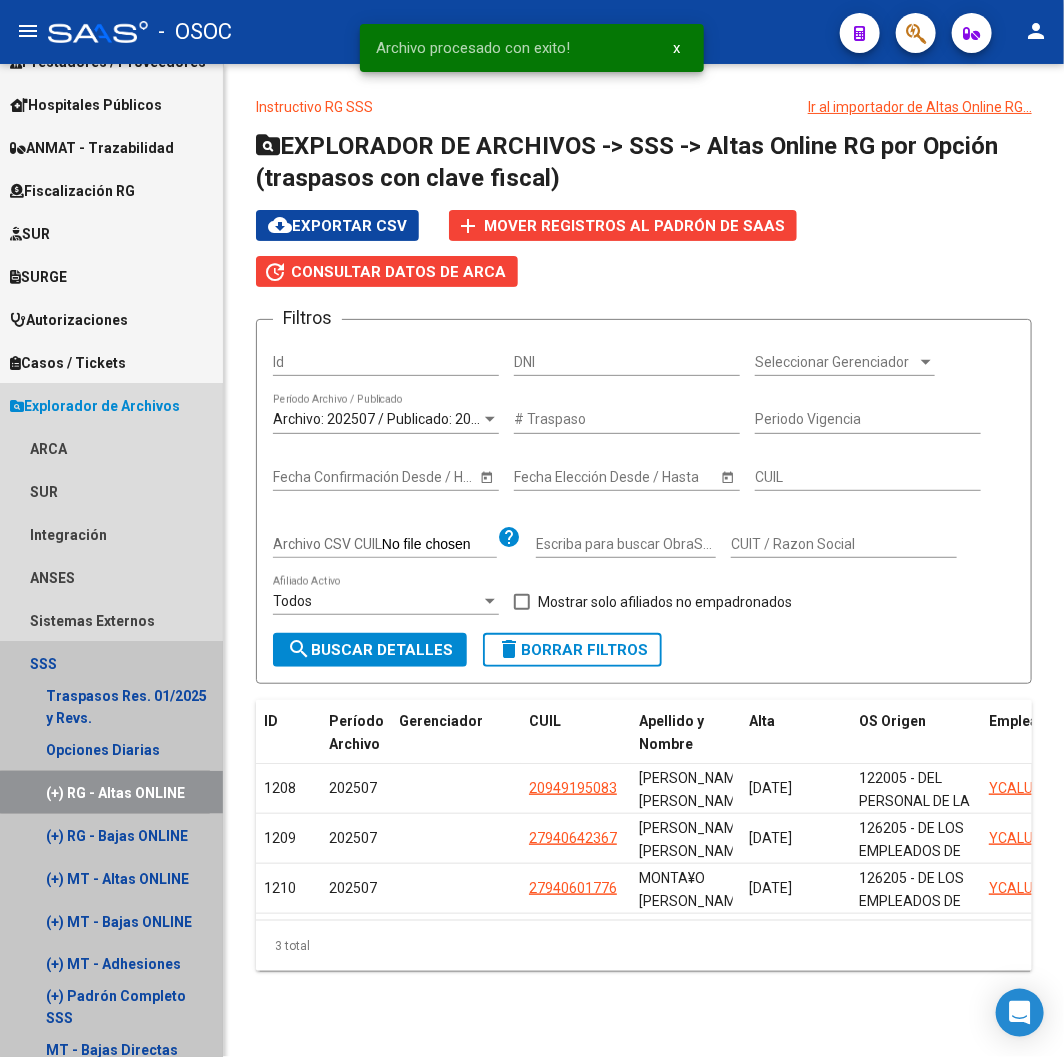 click on "(+) RG - Altas ONLINE" at bounding box center [111, 792] 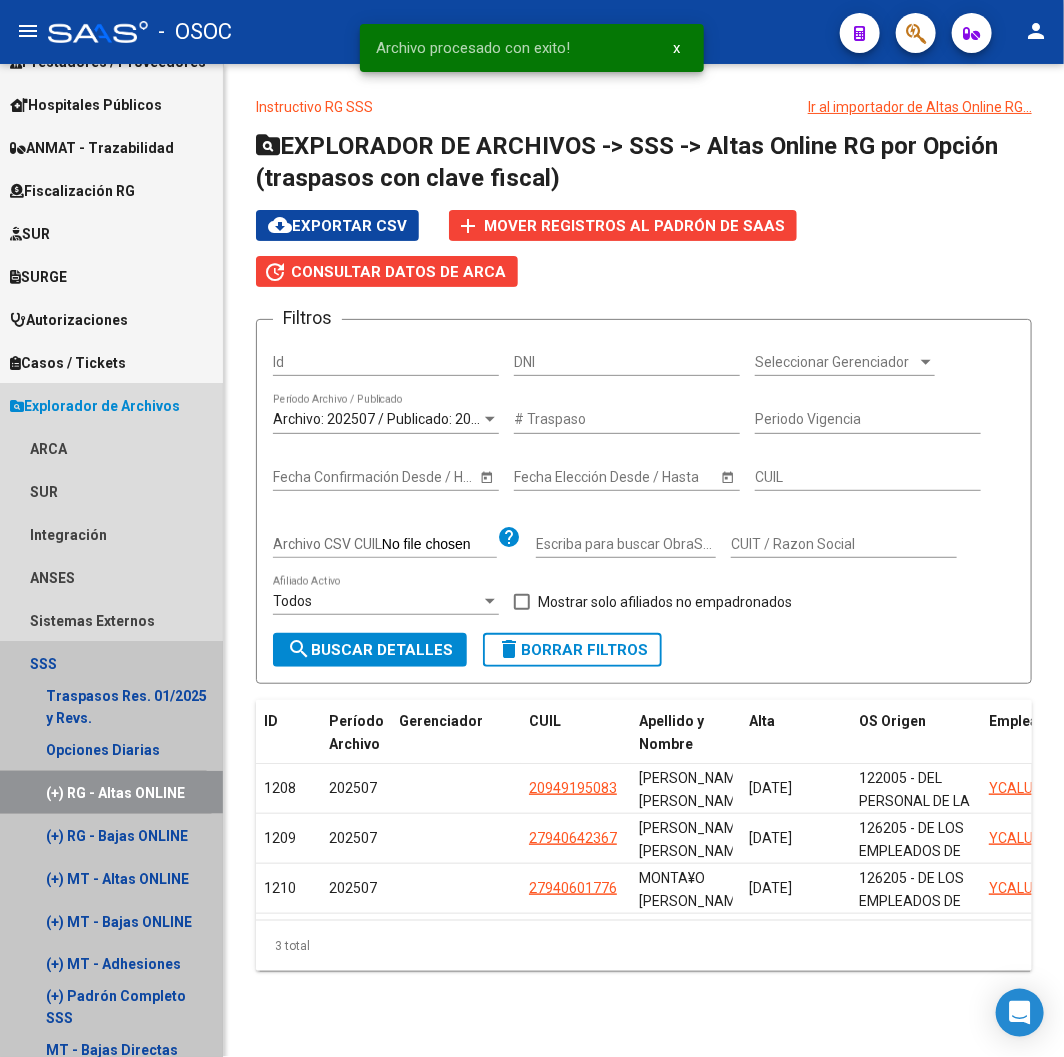 click on "(+) RG - Altas ONLINE" at bounding box center [111, 792] 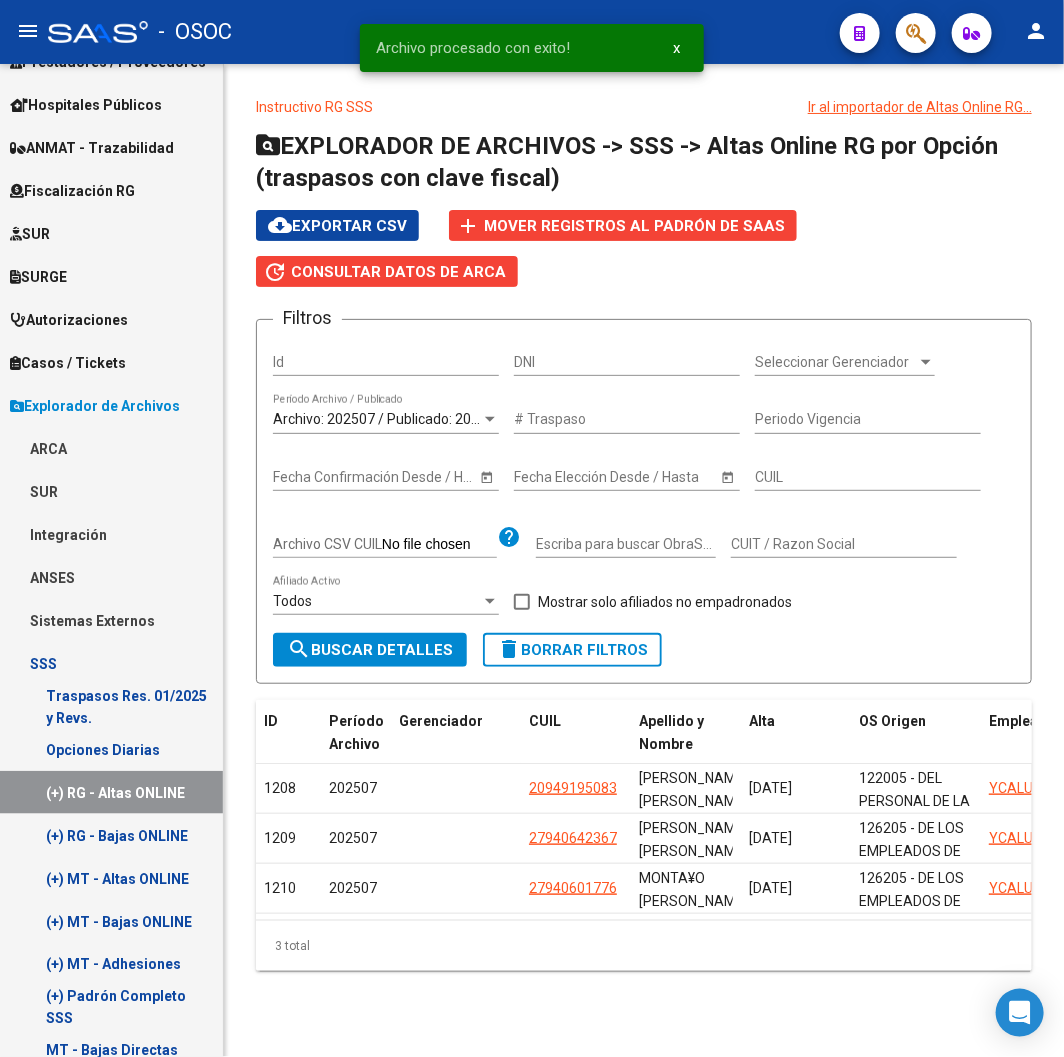click on "(+) RG - Altas ONLINE" at bounding box center (111, 792) 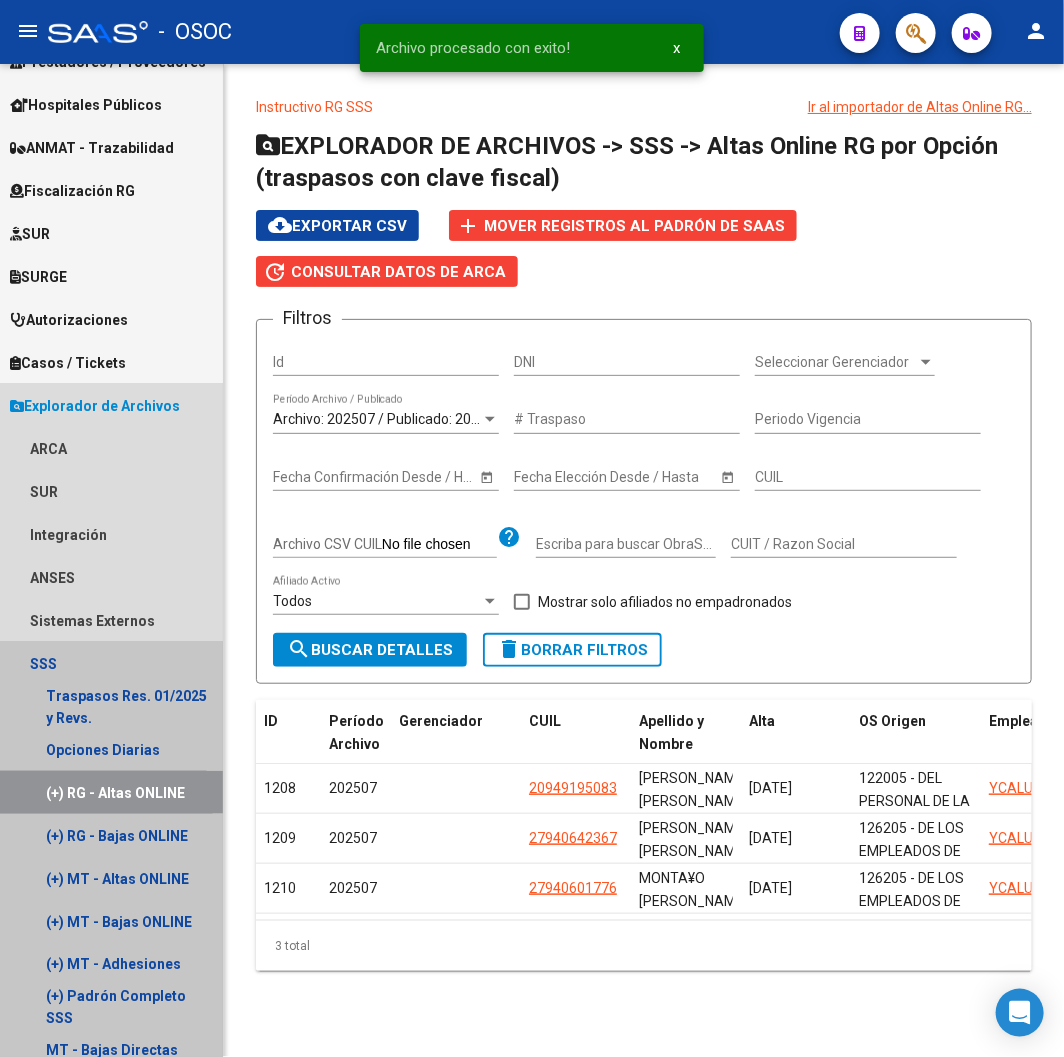 click on "(+) RG - Bajas ONLINE" at bounding box center [111, 835] 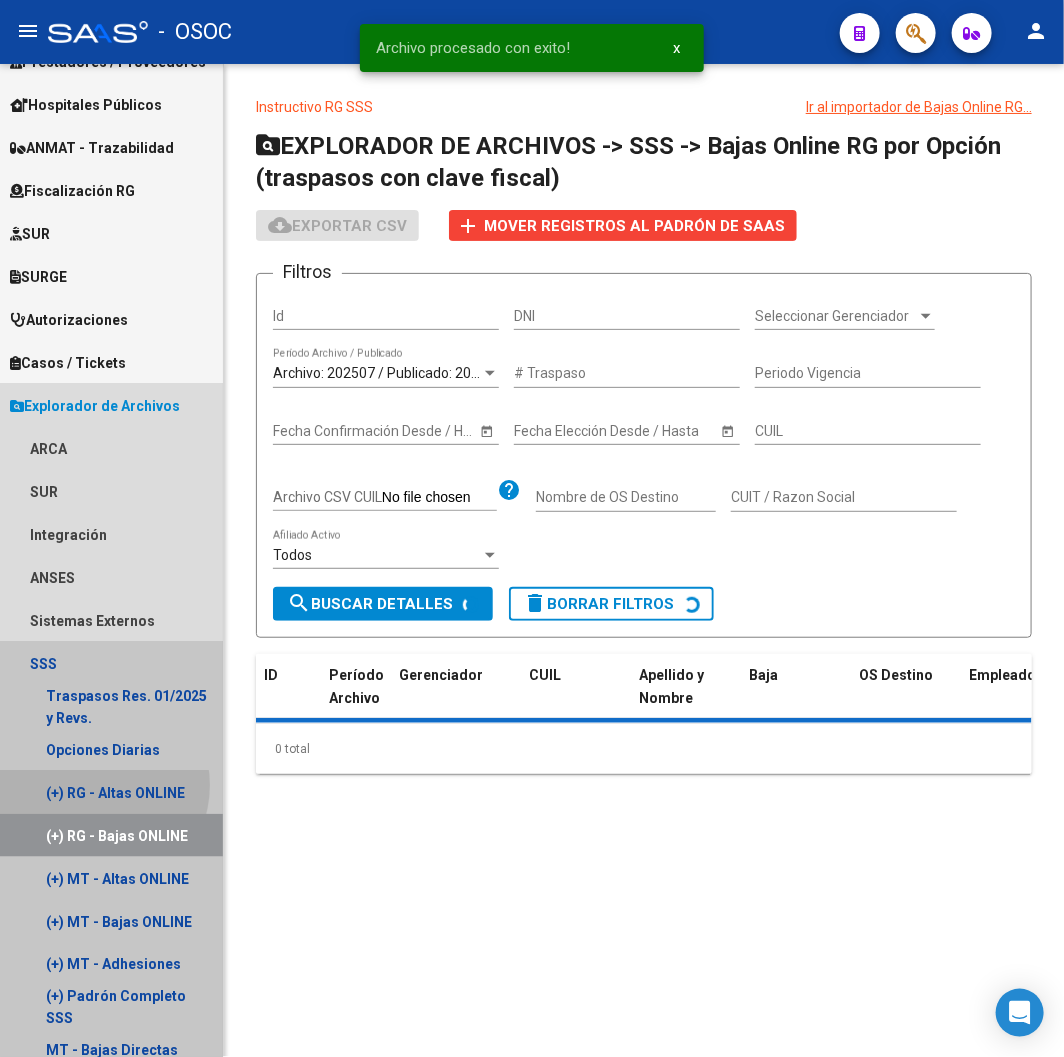 click on "(+) RG - Altas ONLINE" at bounding box center (111, 792) 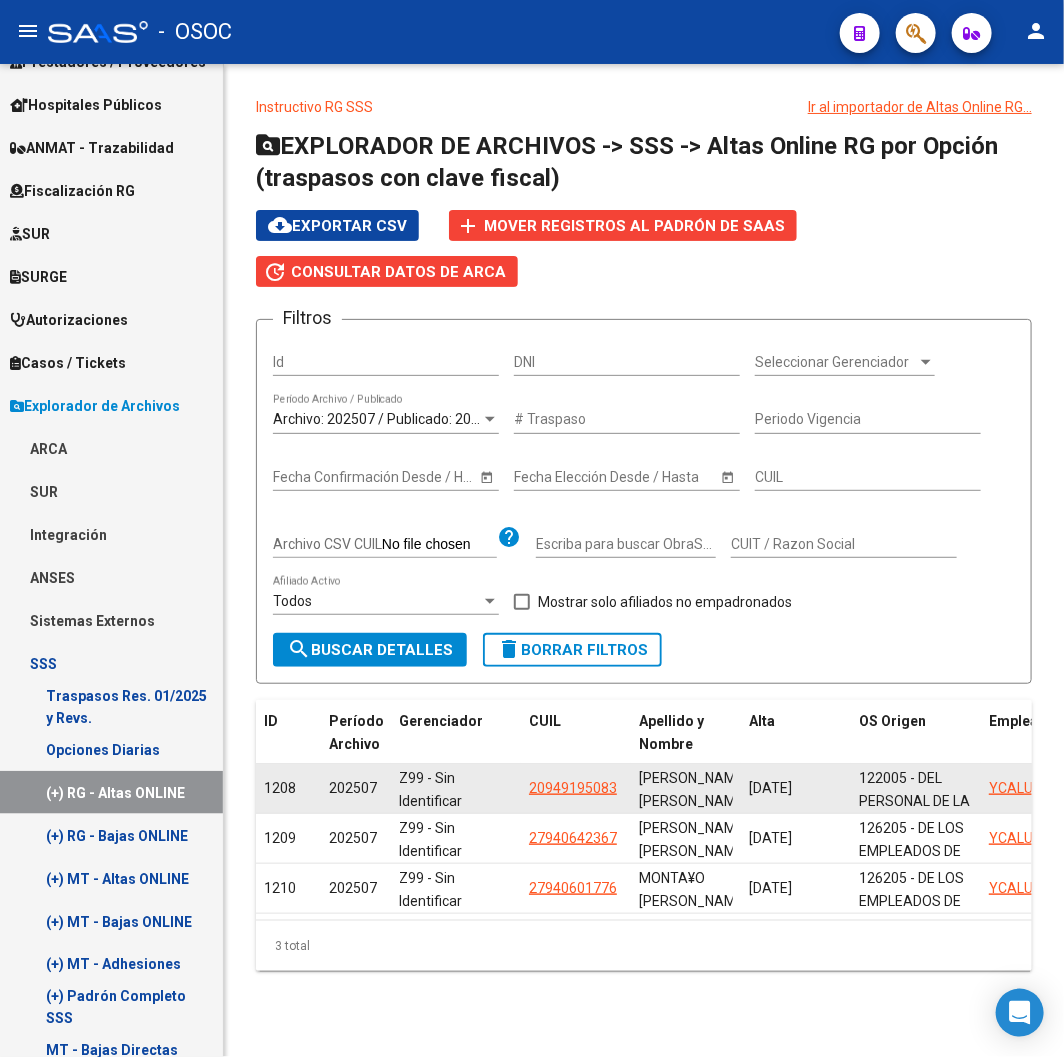 click on "20949195083" 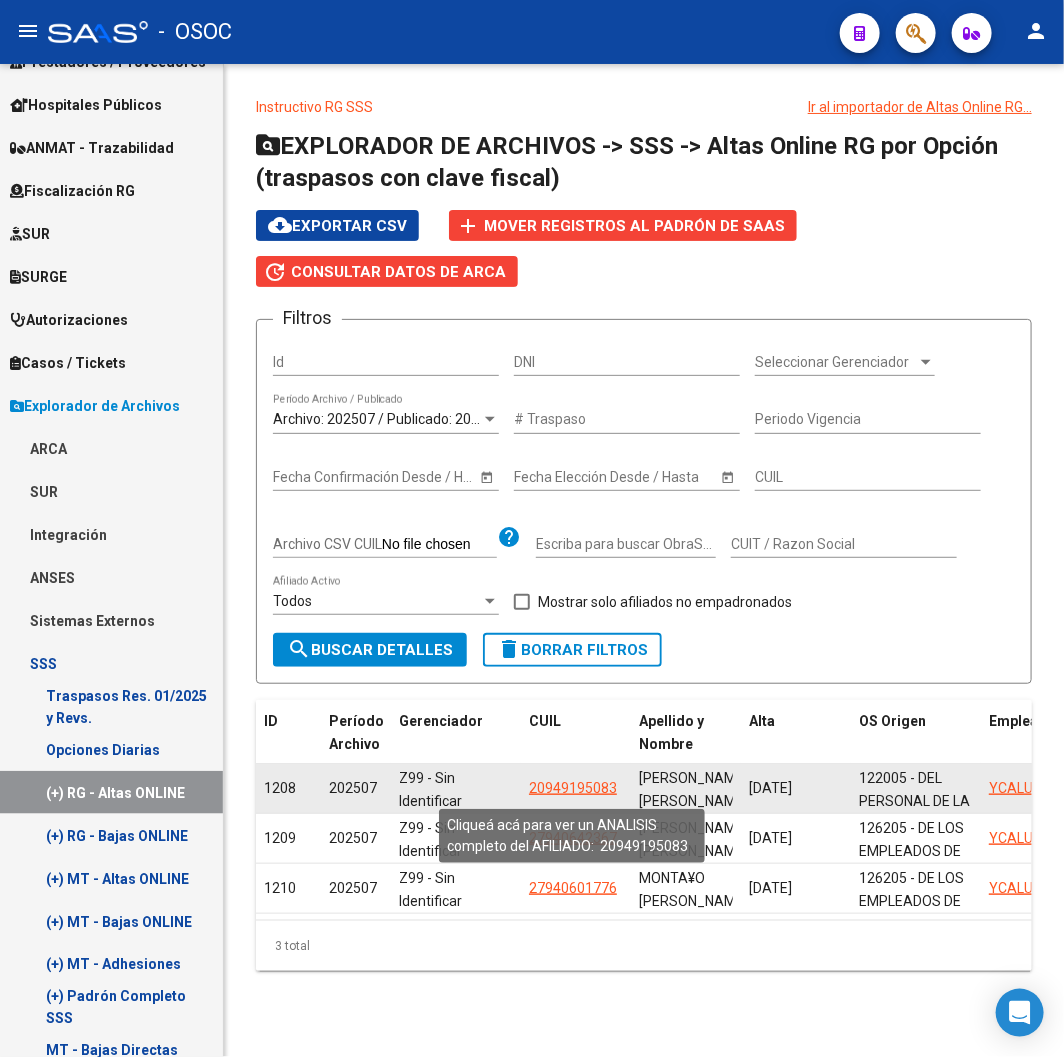 click on "20949195083" 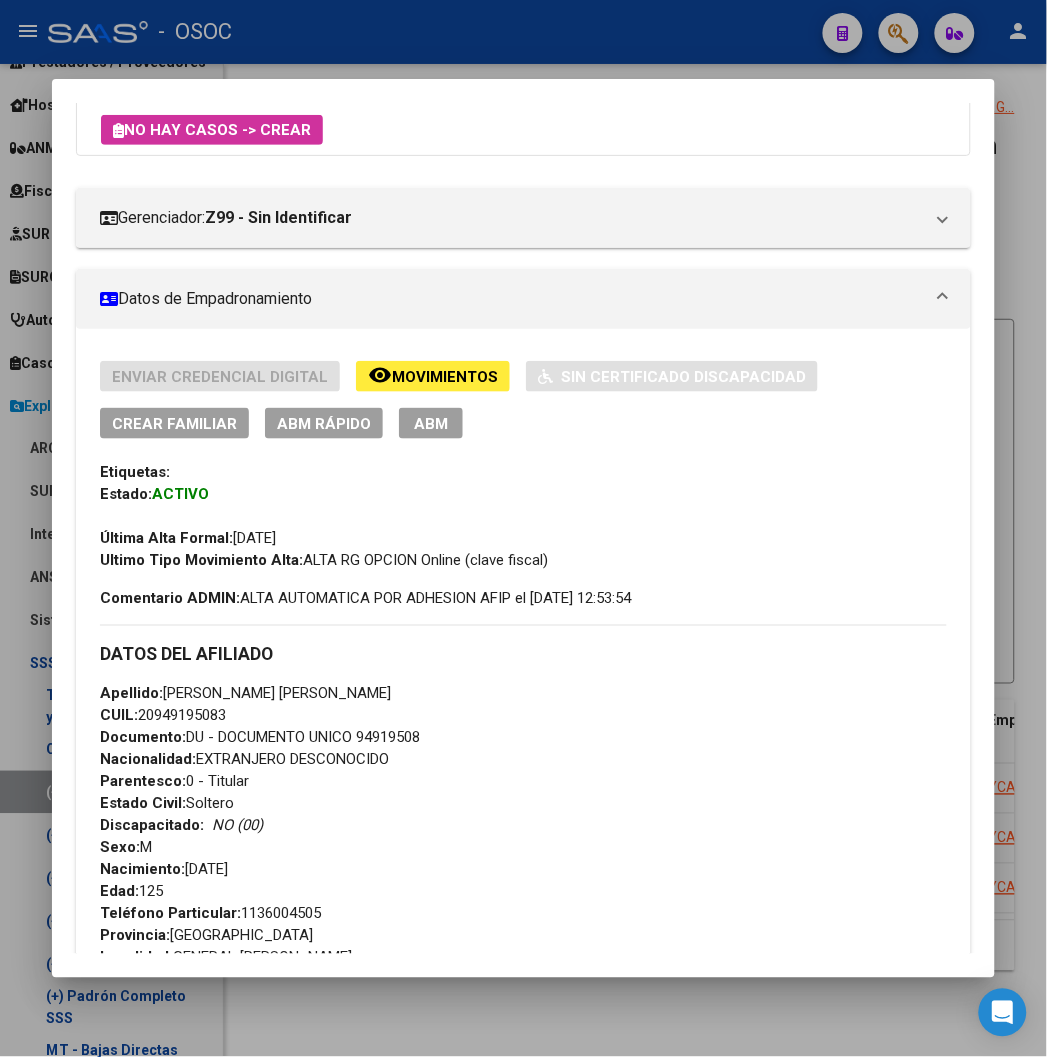 scroll, scrollTop: 222, scrollLeft: 0, axis: vertical 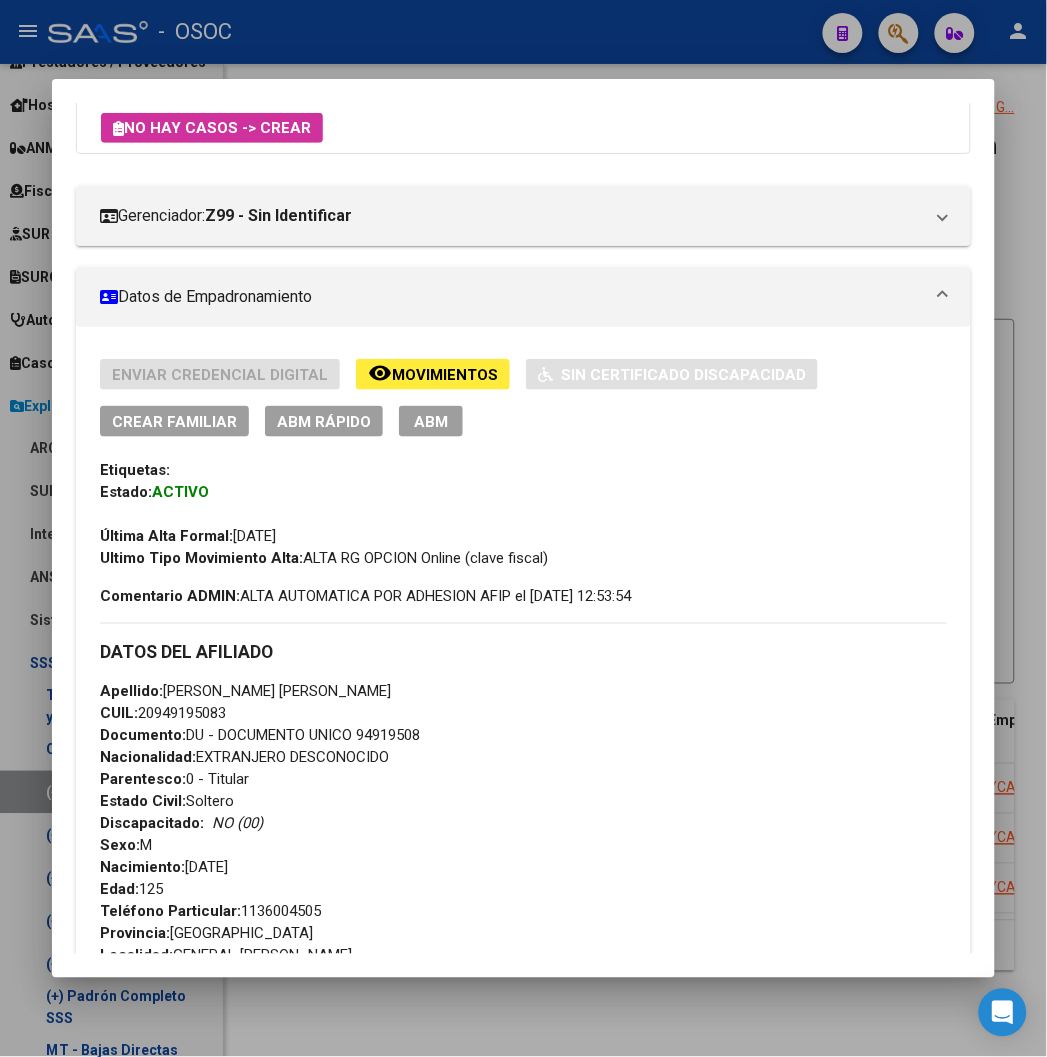 click on "Documento:  DU - DOCUMENTO UNICO 94919508" at bounding box center (260, 736) 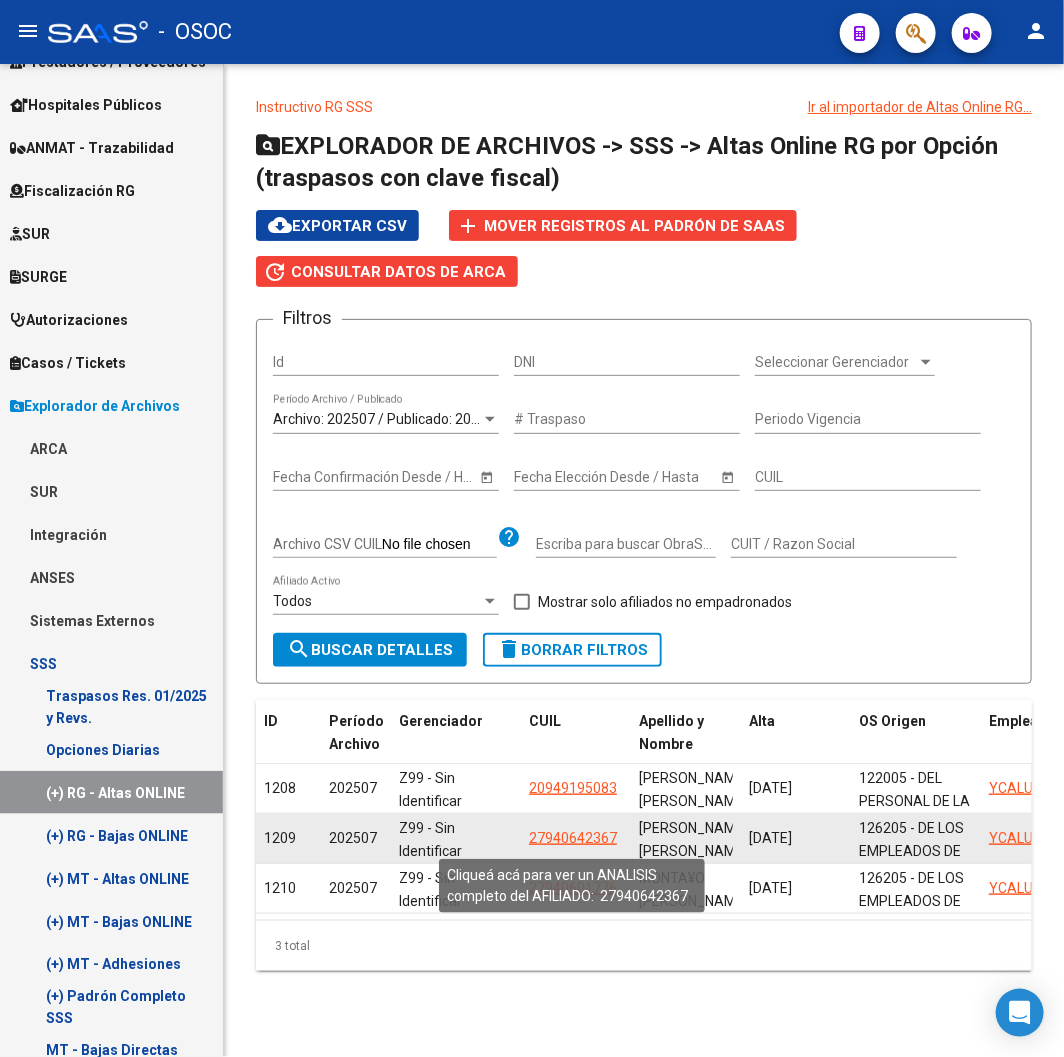 click on "27940642367" 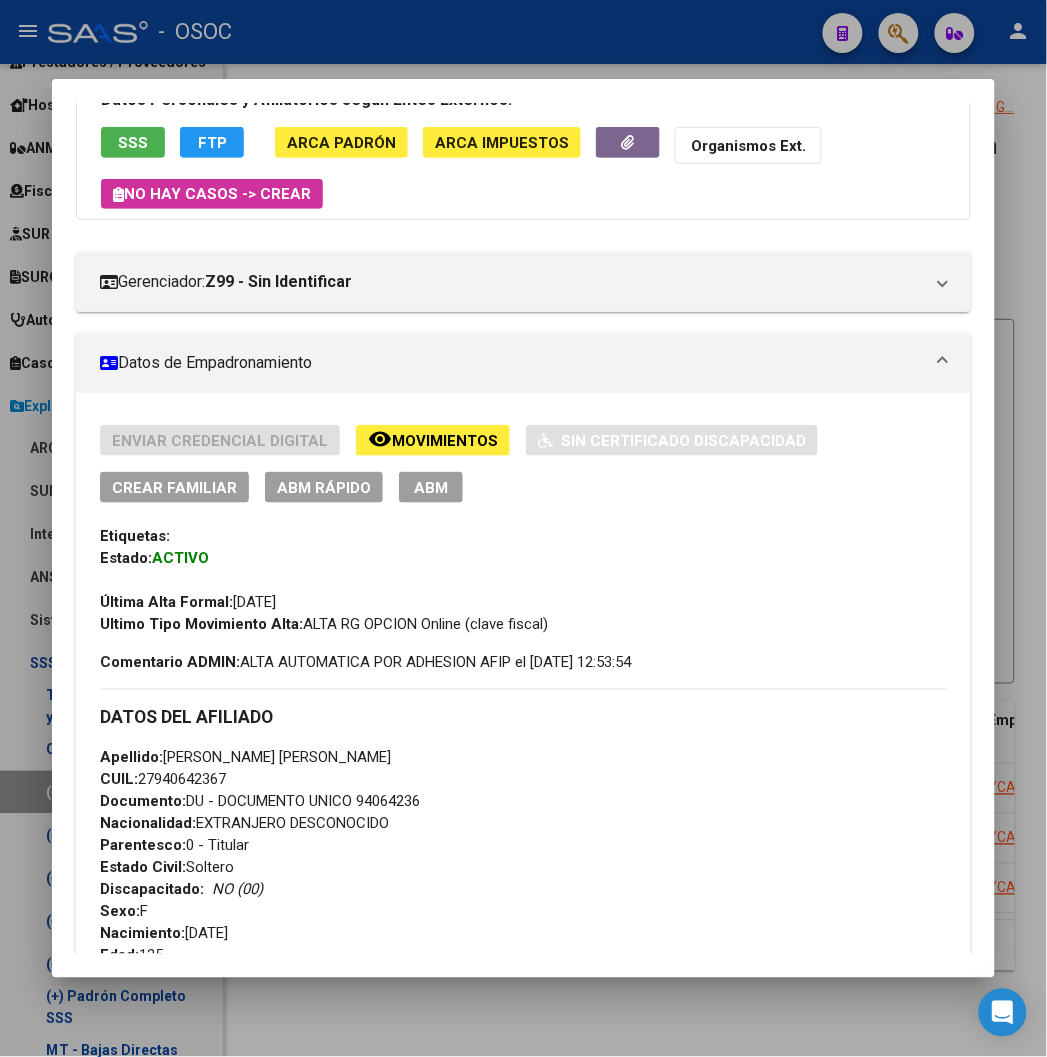 scroll, scrollTop: 222, scrollLeft: 0, axis: vertical 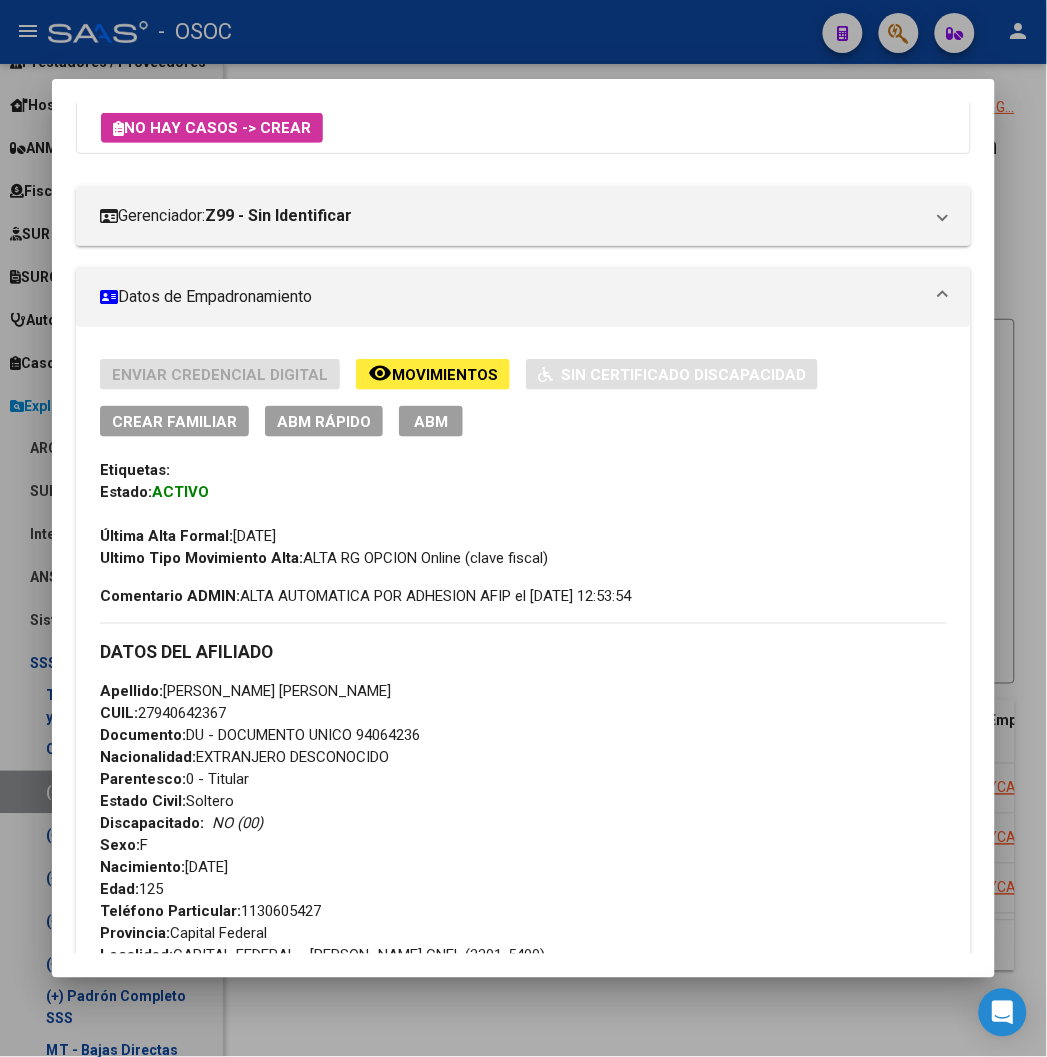 click on "Documento:  DU - DOCUMENTO UNICO 94064236" at bounding box center [260, 736] 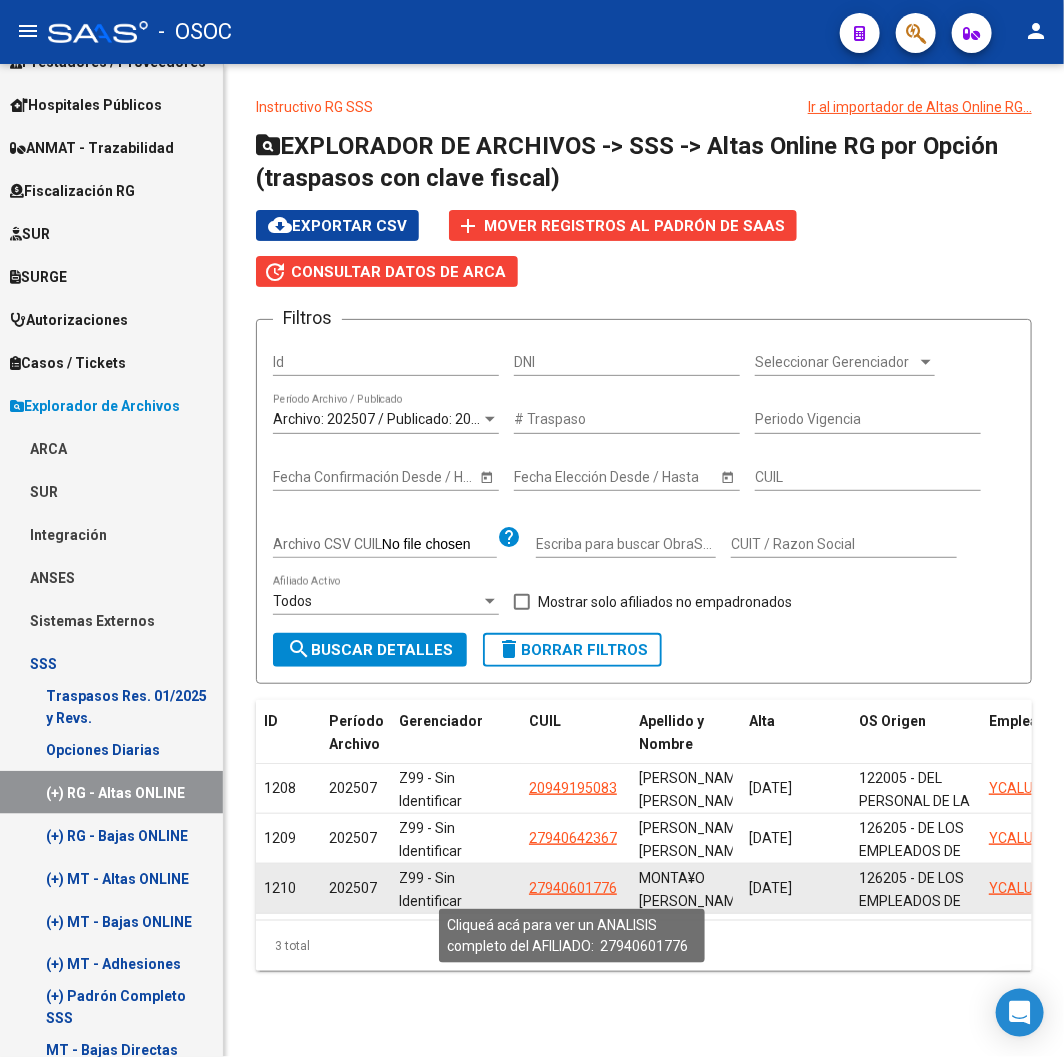 click on "27940601776" 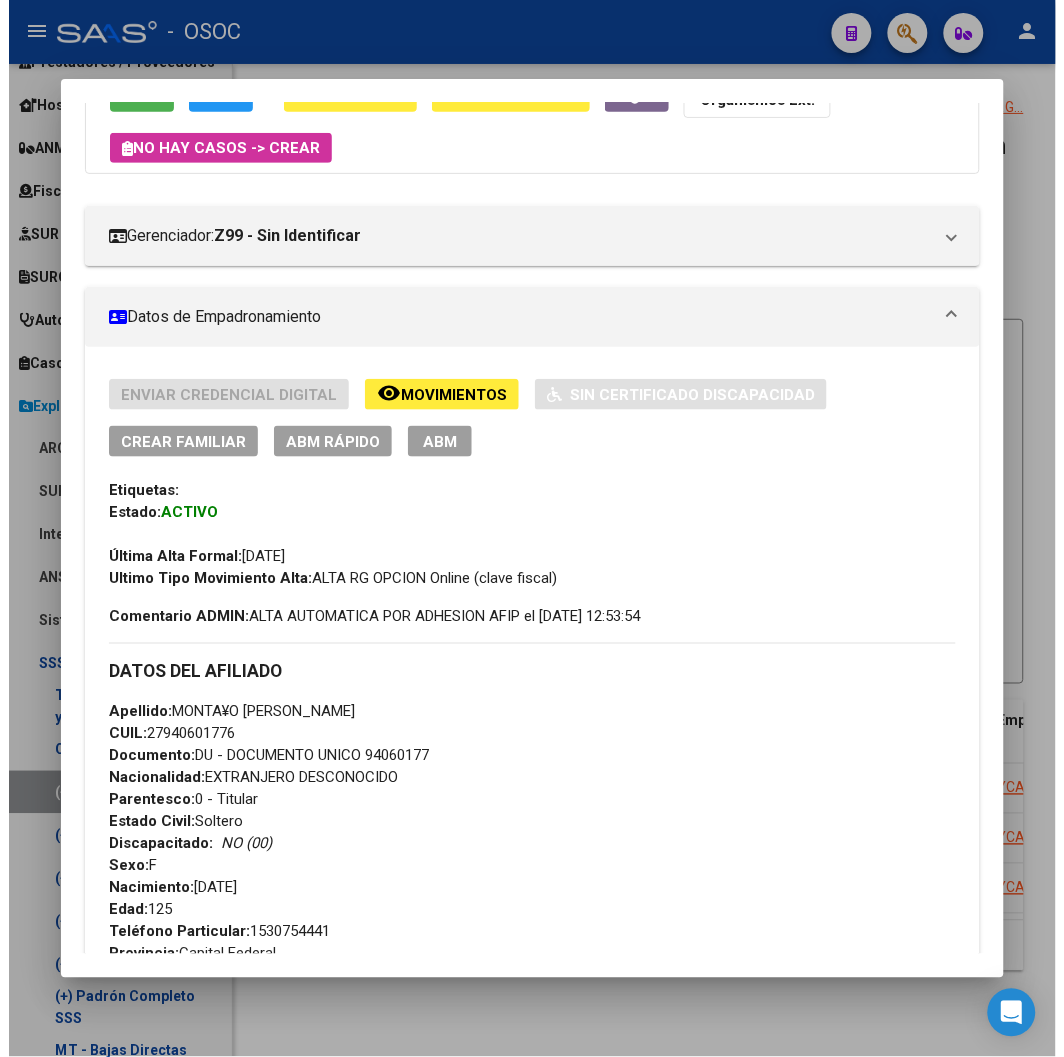 scroll, scrollTop: 222, scrollLeft: 0, axis: vertical 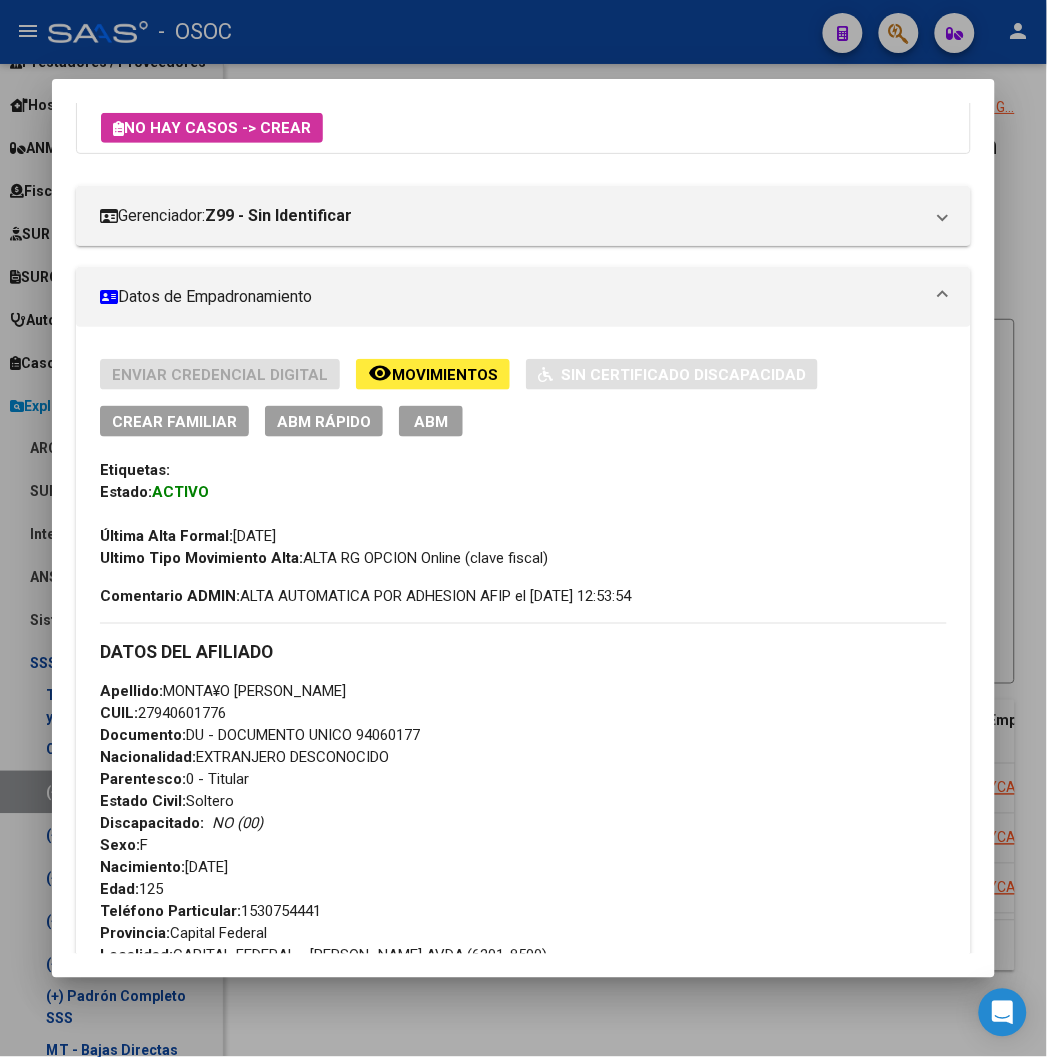 click on "Documento:  DU - DOCUMENTO UNICO 94060177" at bounding box center [260, 736] 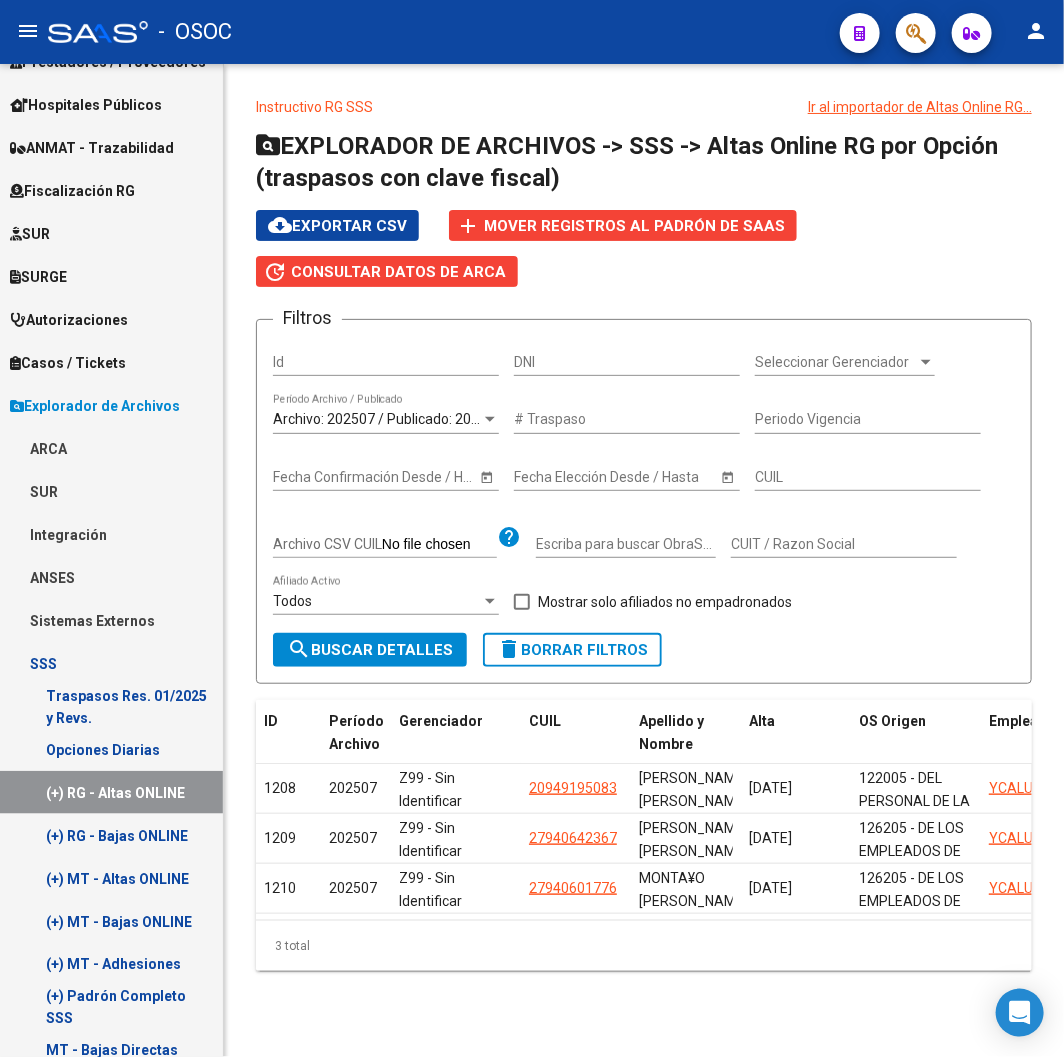 click on "(+) RG - Bajas ONLINE" at bounding box center [111, 835] 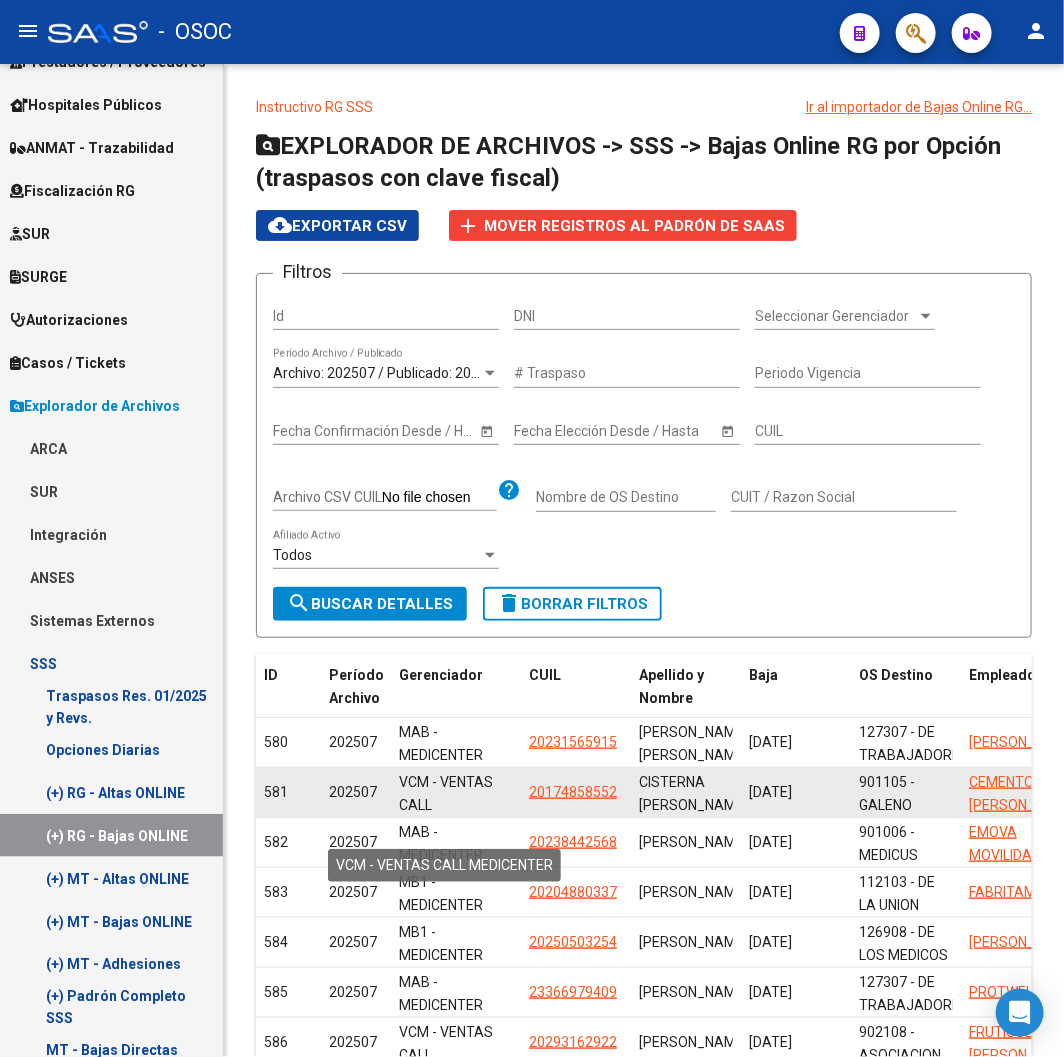 scroll, scrollTop: 297, scrollLeft: 0, axis: vertical 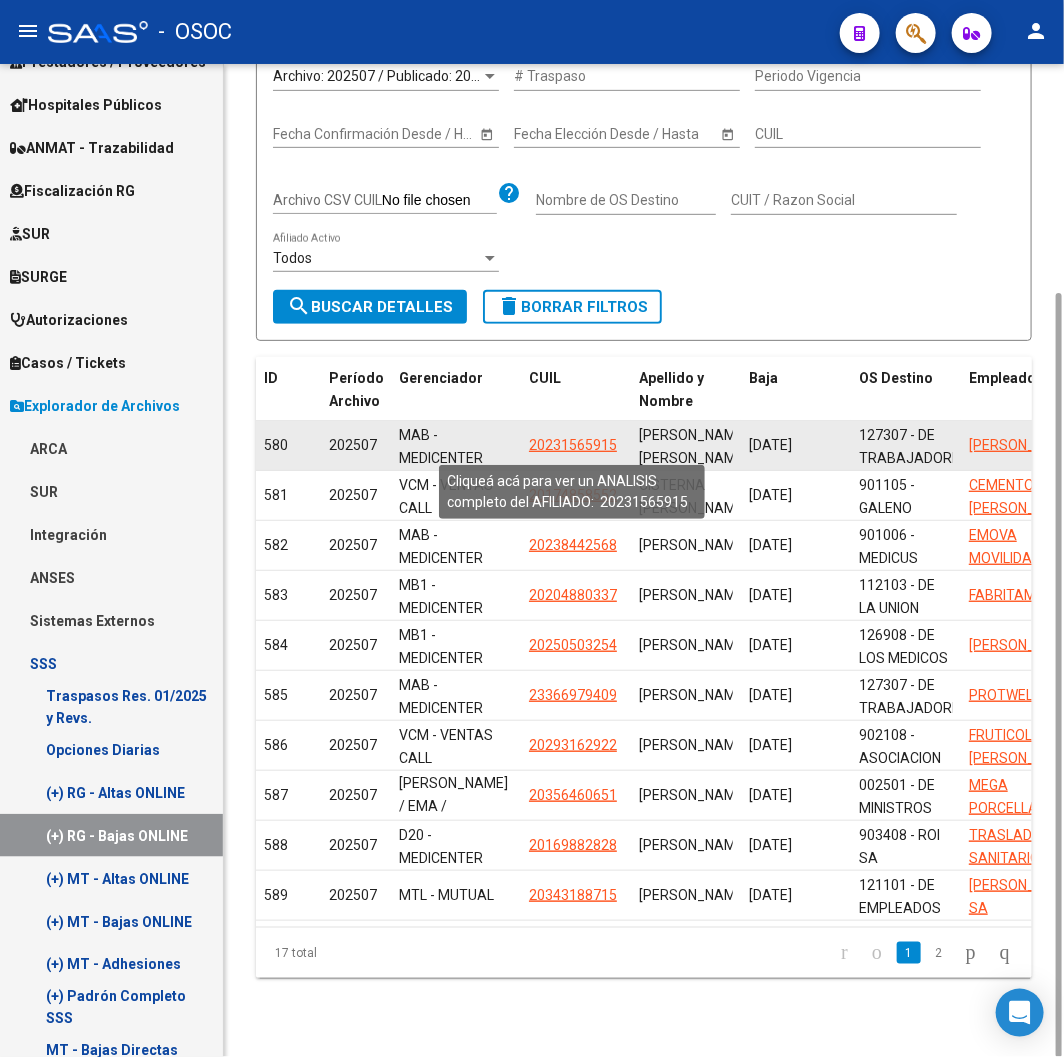 click on "20231565915" 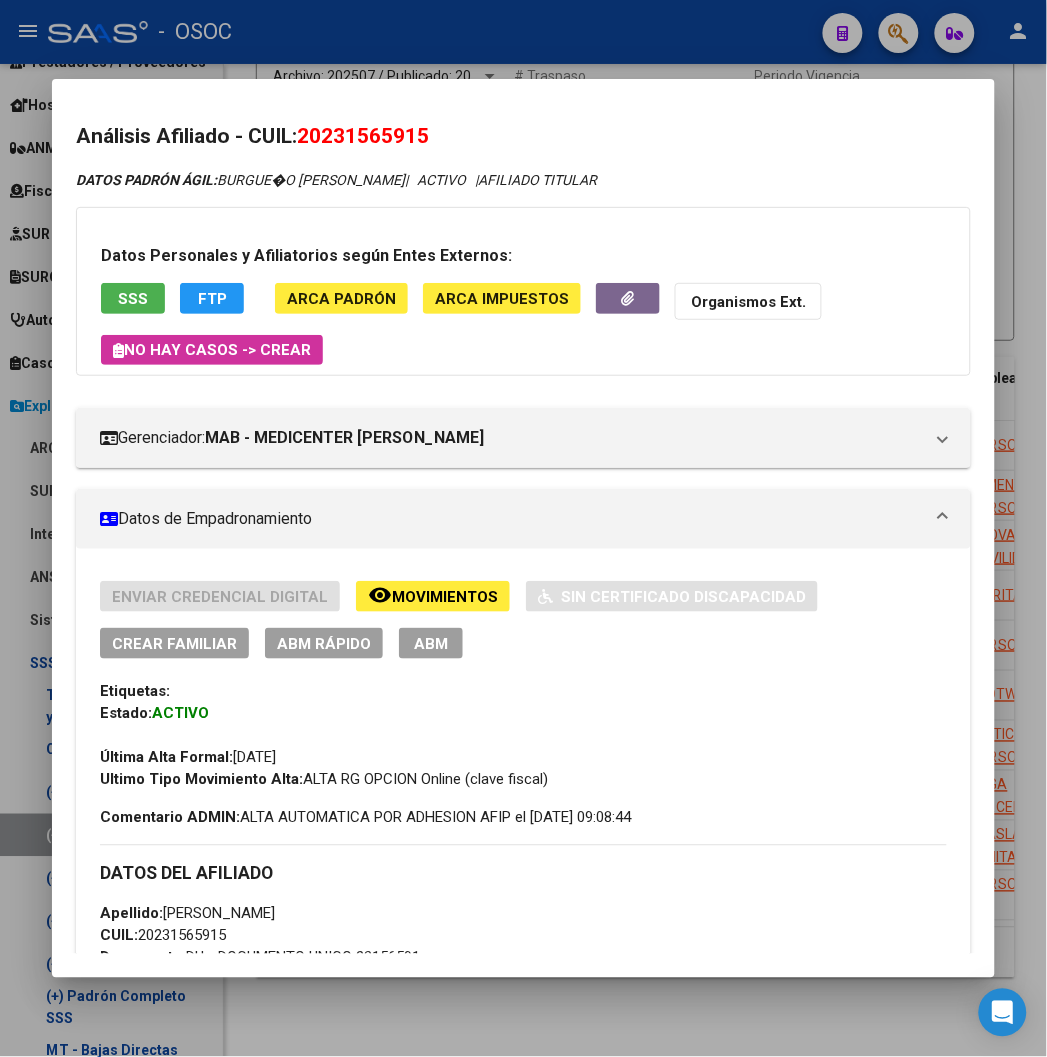 click at bounding box center (523, 528) 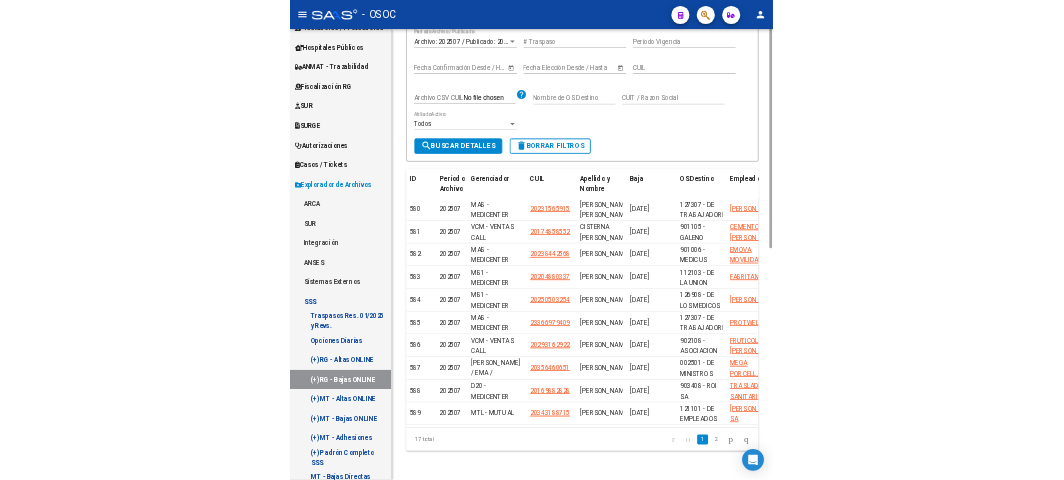 scroll, scrollTop: 0, scrollLeft: 0, axis: both 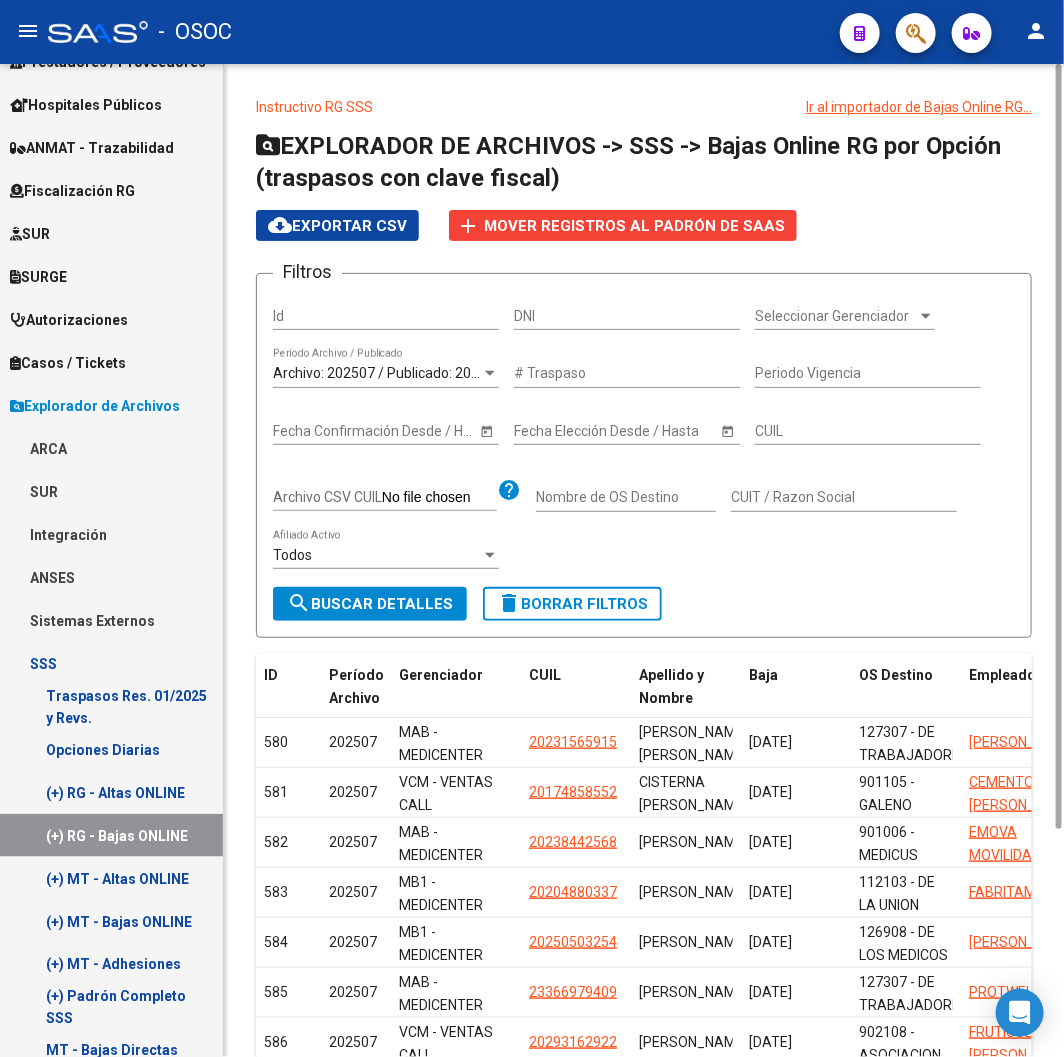 click on "cloud_download  Exportar CSV" 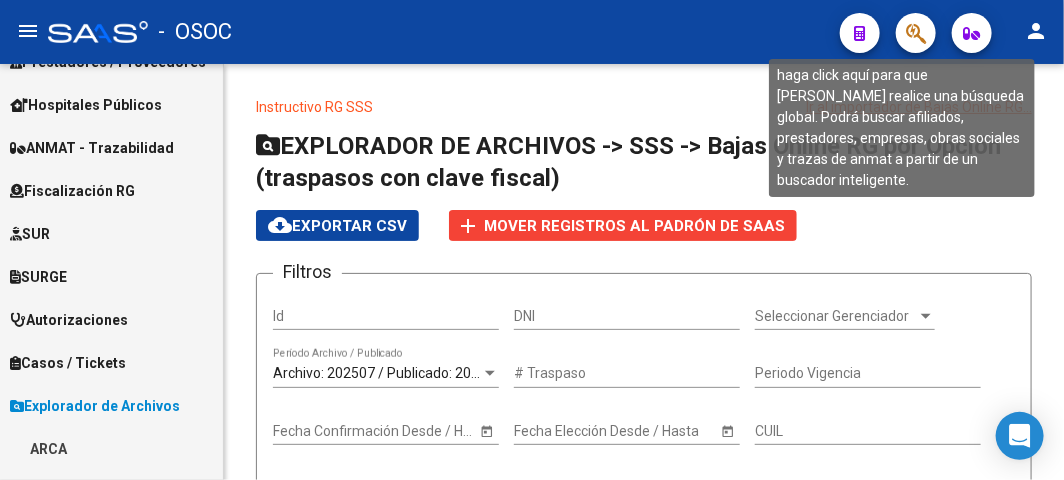 click 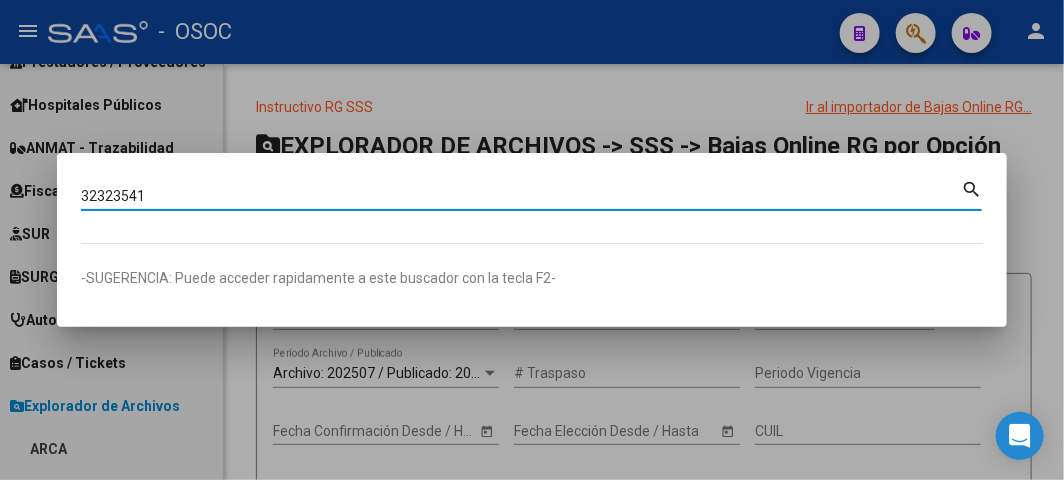 type on "32323541" 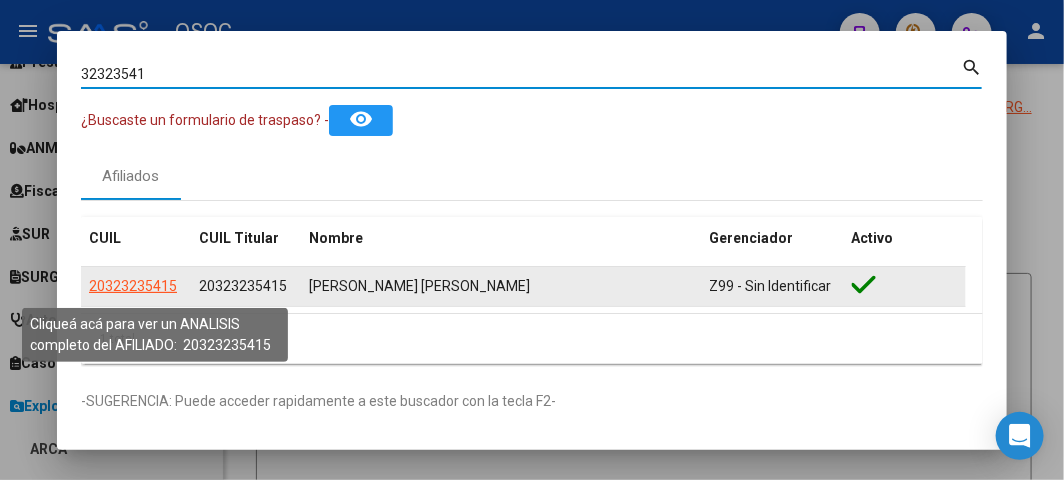 click on "20323235415" 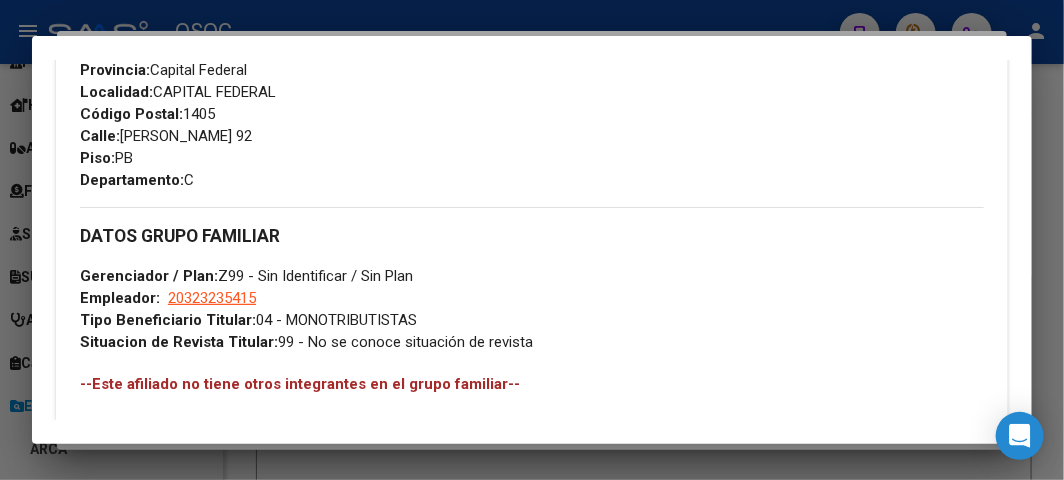 scroll, scrollTop: 1430, scrollLeft: 0, axis: vertical 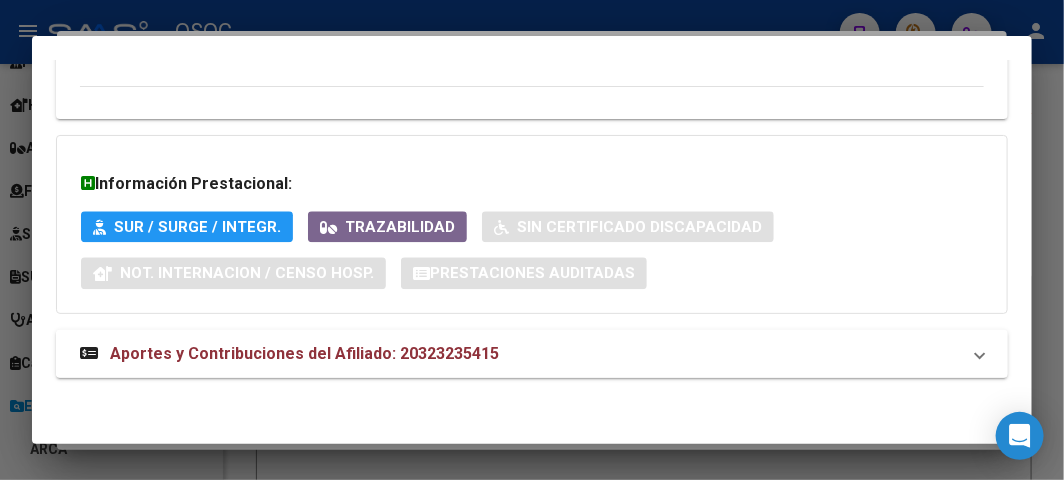 click on "Aportes y Contribuciones del Afiliado: 20323235415" at bounding box center [532, 354] 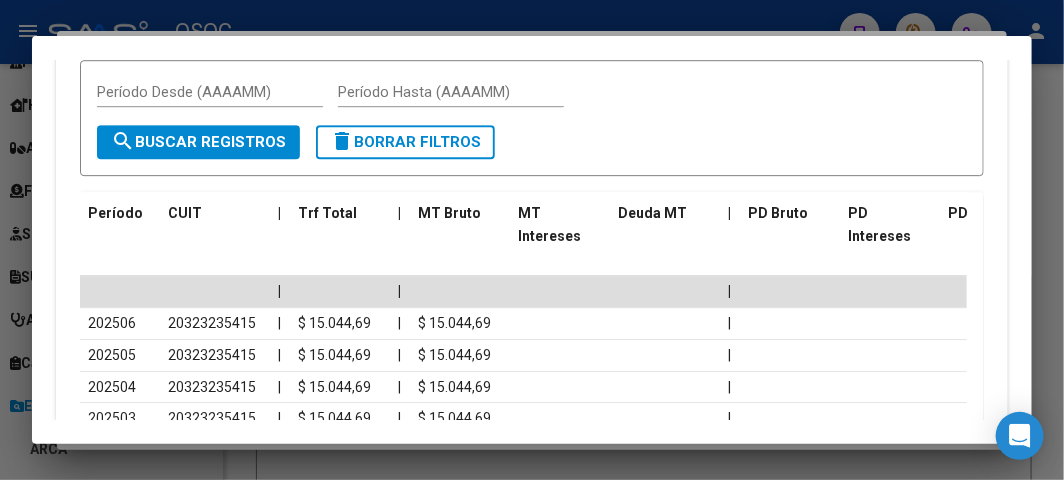 scroll, scrollTop: 2050, scrollLeft: 0, axis: vertical 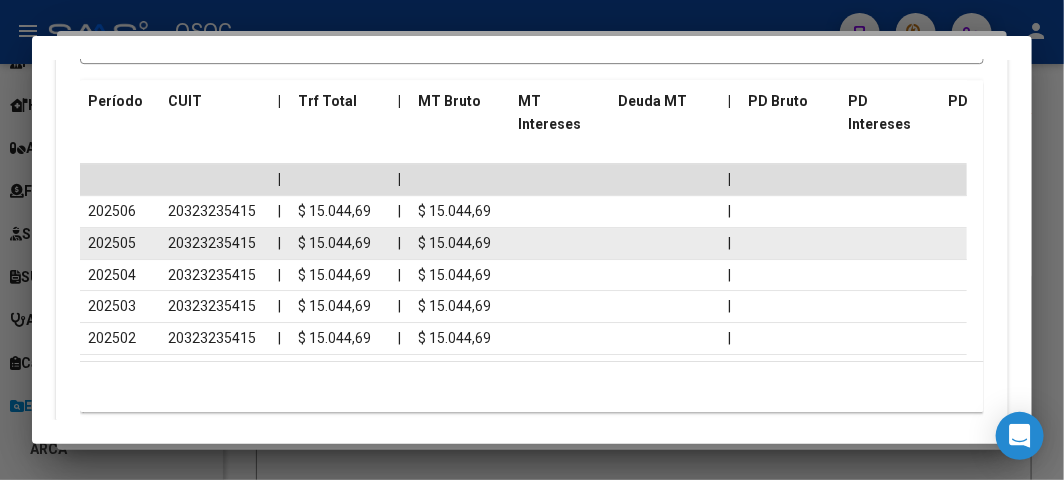 click on "$ 15.044,69" 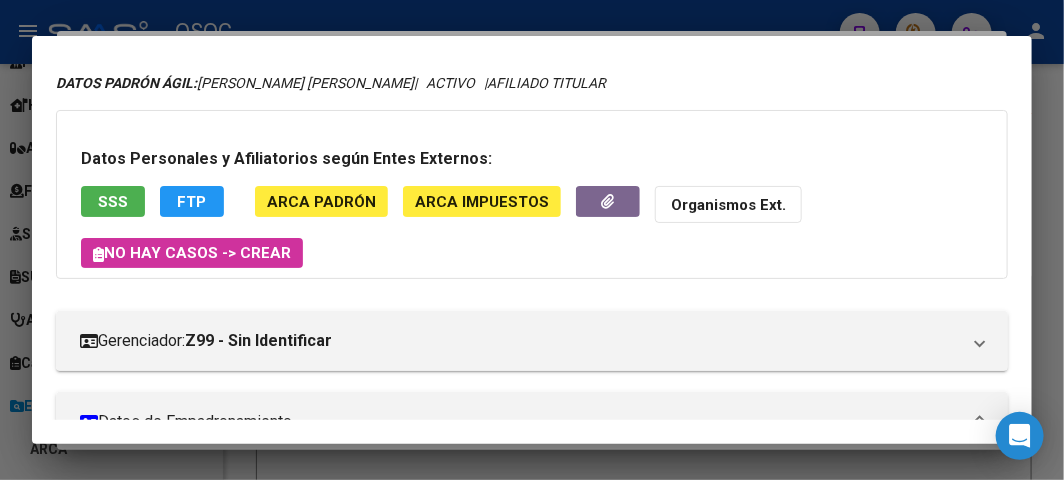 scroll, scrollTop: 0, scrollLeft: 0, axis: both 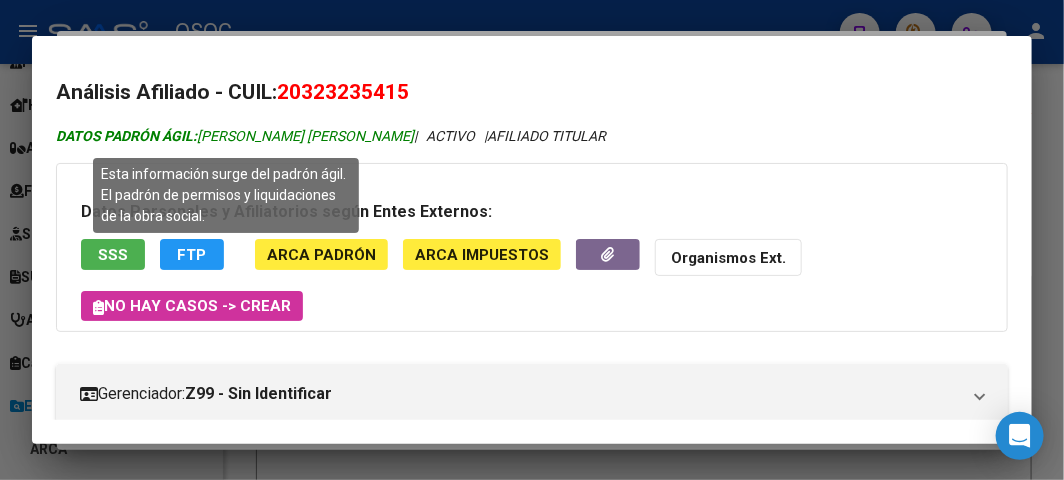 drag, startPoint x: 197, startPoint y: 134, endPoint x: 390, endPoint y: 127, distance: 193.1269 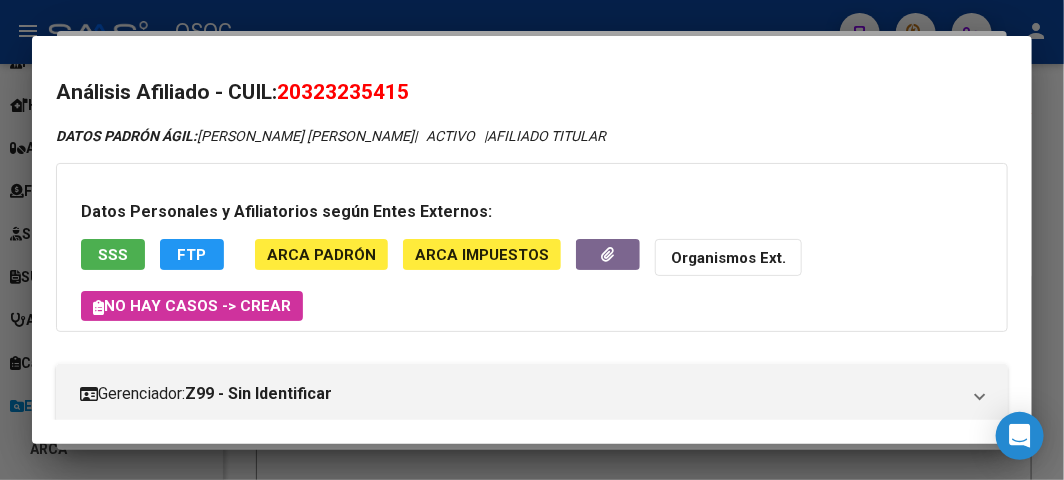 click on "20323235415" at bounding box center (343, 92) 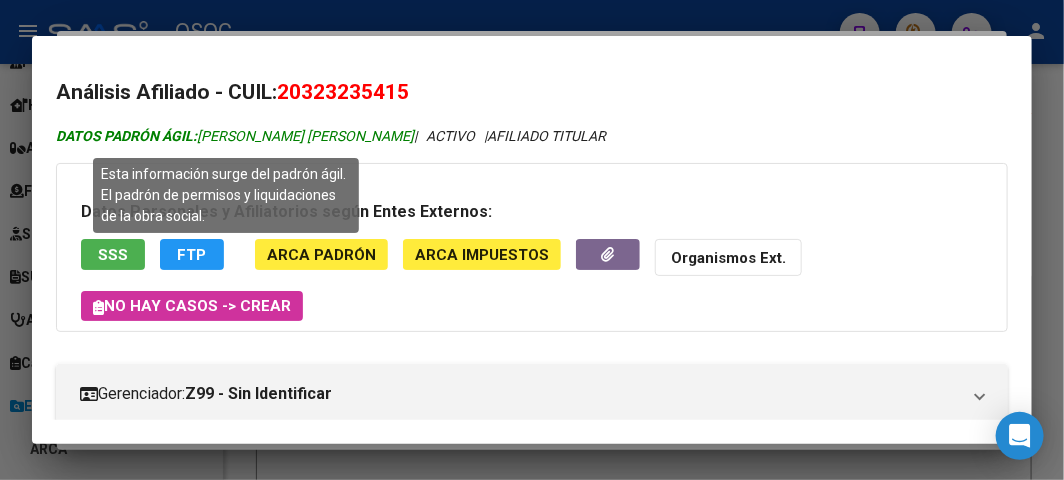 click on "DATOS PADRÓN ÁGIL:  [PERSON_NAME] [PERSON_NAME]" at bounding box center [235, 136] 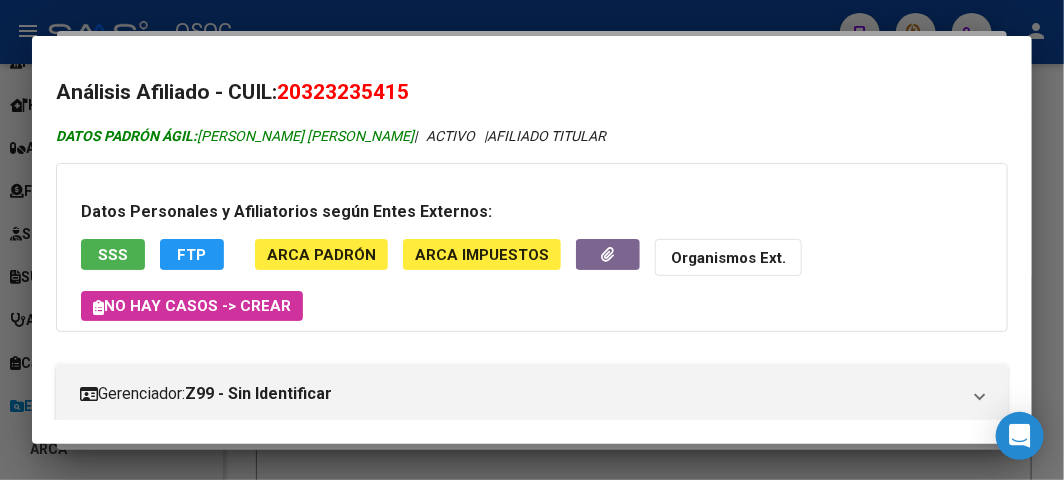 click on "DATOS PADRÓN ÁGIL:  [PERSON_NAME] [PERSON_NAME]" at bounding box center [235, 136] 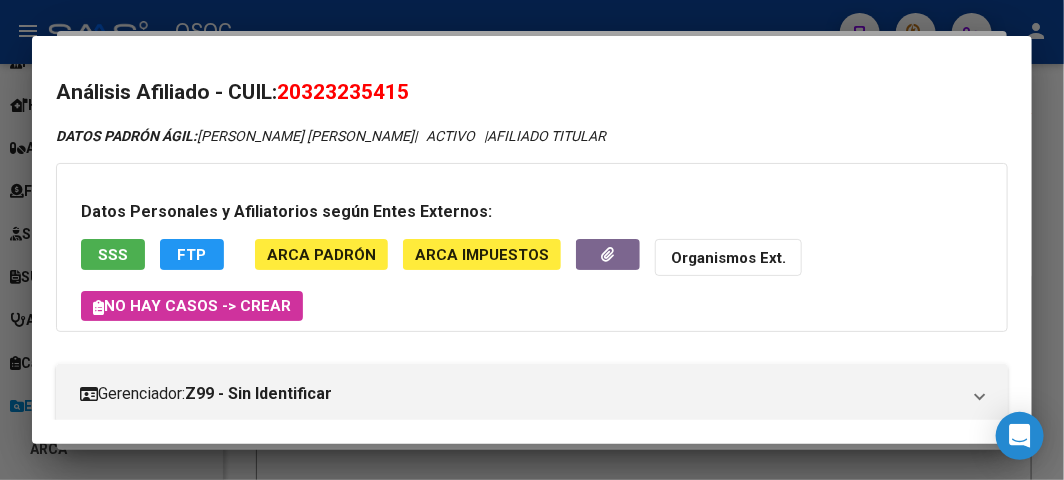 click on "20323235415" at bounding box center [343, 92] 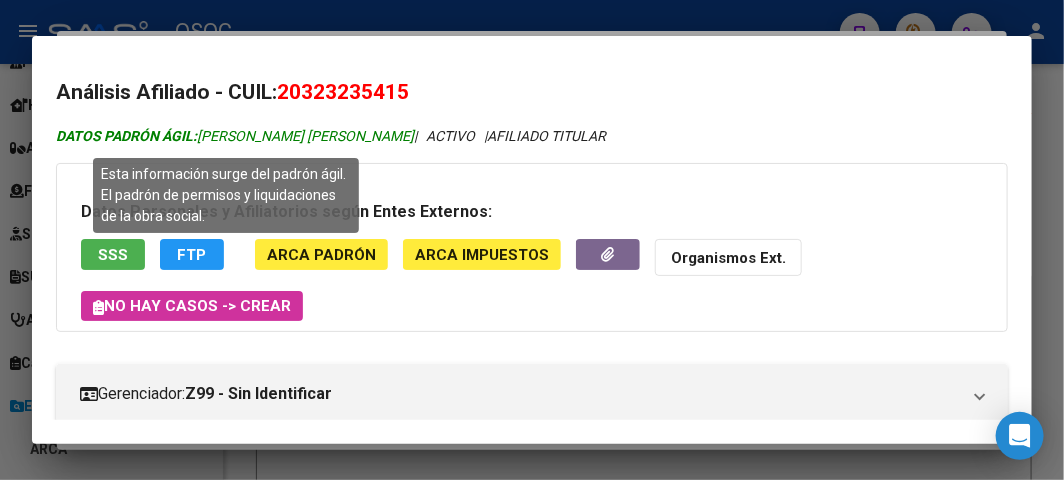 click on "DATOS PADRÓN ÁGIL:  [PERSON_NAME] [PERSON_NAME]" at bounding box center (235, 136) 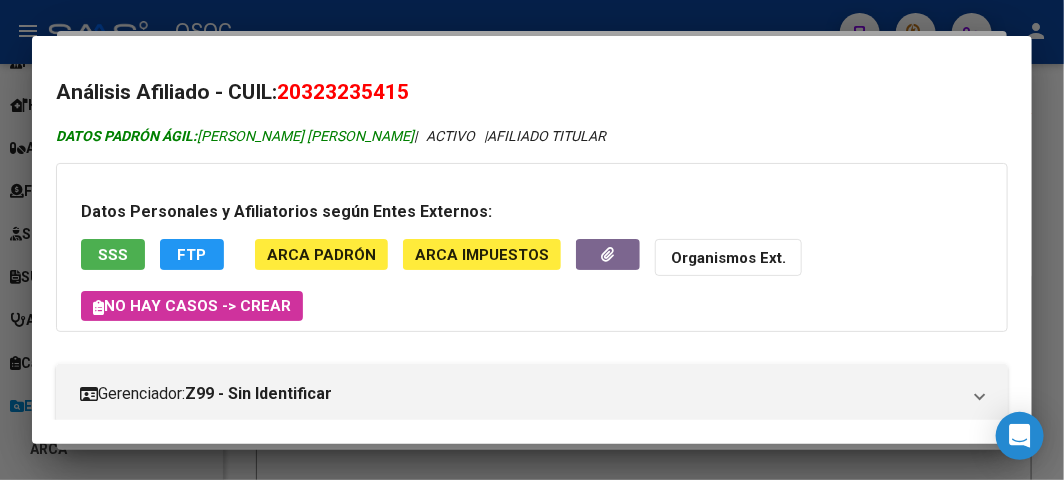 click on "DATOS PADRÓN ÁGIL:  [PERSON_NAME] [PERSON_NAME]" at bounding box center (235, 136) 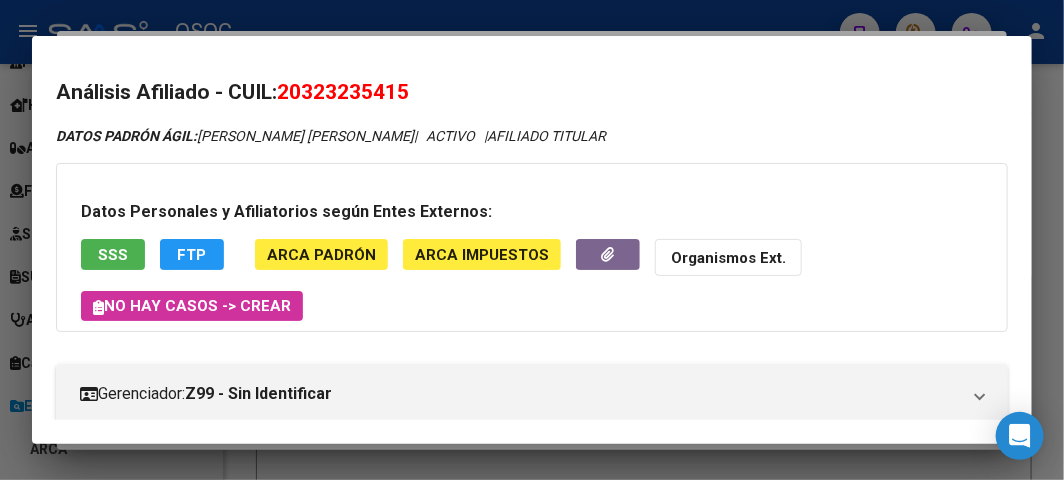 click on "20323235415" at bounding box center [343, 92] 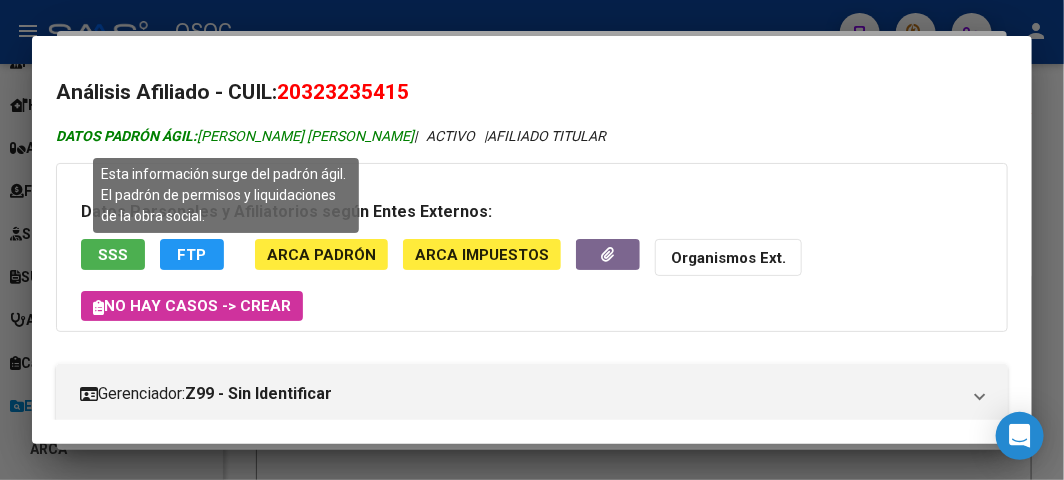click on "DATOS PADRÓN ÁGIL:  [PERSON_NAME] [PERSON_NAME]" at bounding box center [235, 136] 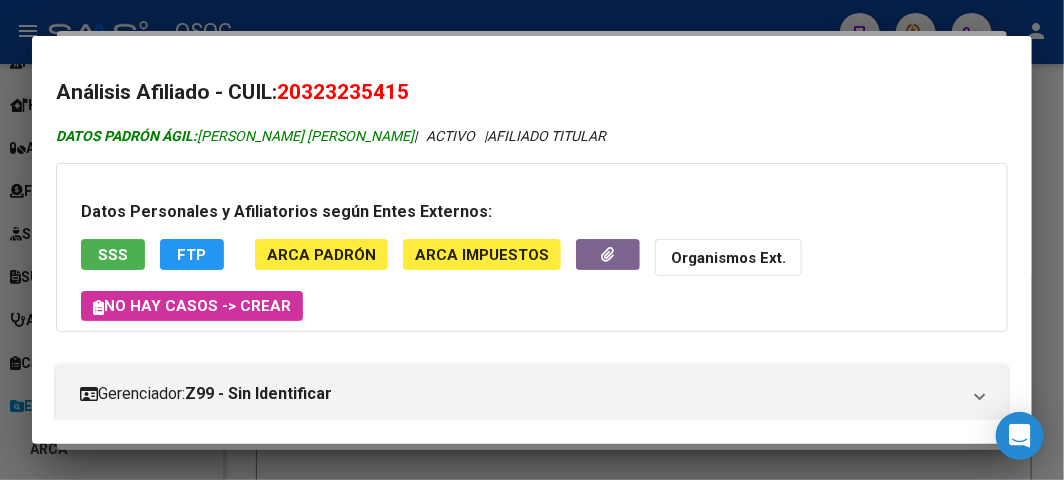 click on "DATOS PADRÓN ÁGIL:  [PERSON_NAME] [PERSON_NAME]" at bounding box center (235, 136) 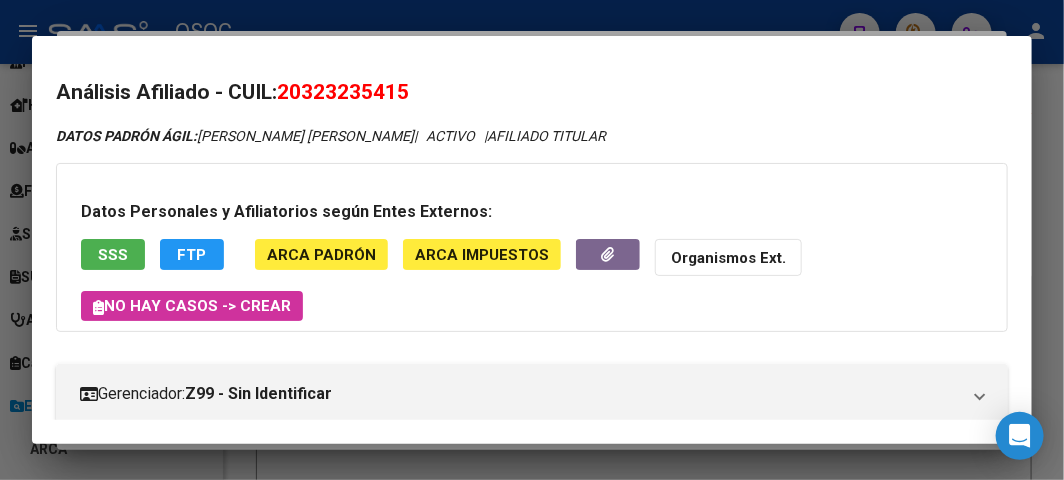 click on "20323235415" at bounding box center (343, 92) 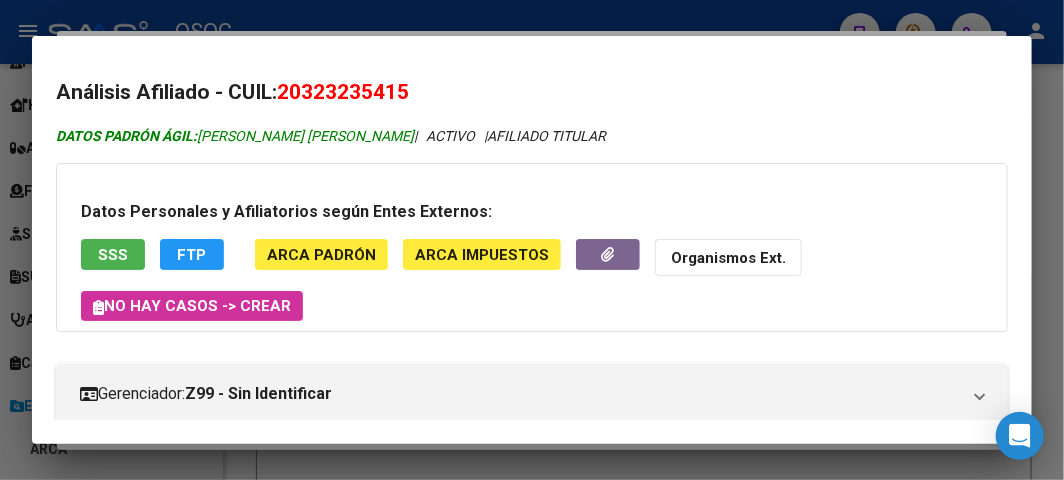click on "DATOS PADRÓN ÁGIL:  [PERSON_NAME] [PERSON_NAME]" at bounding box center (235, 136) 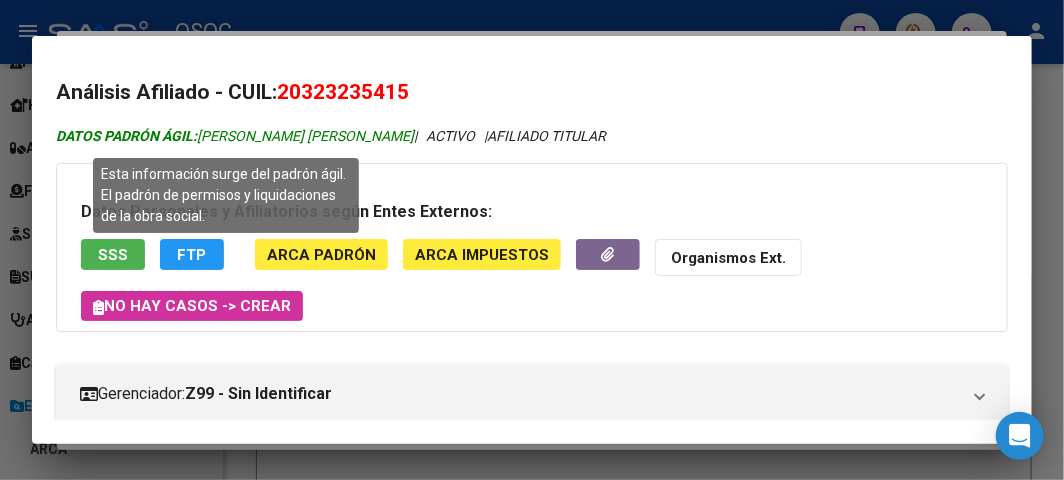 click on "DATOS PADRÓN ÁGIL:  [PERSON_NAME] [PERSON_NAME]" at bounding box center [235, 136] 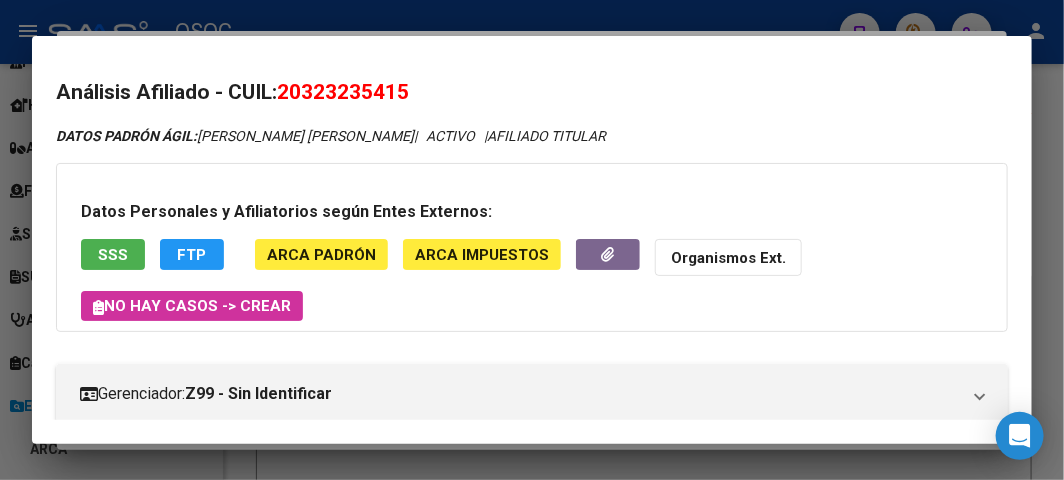click on "20323235415" at bounding box center (343, 92) 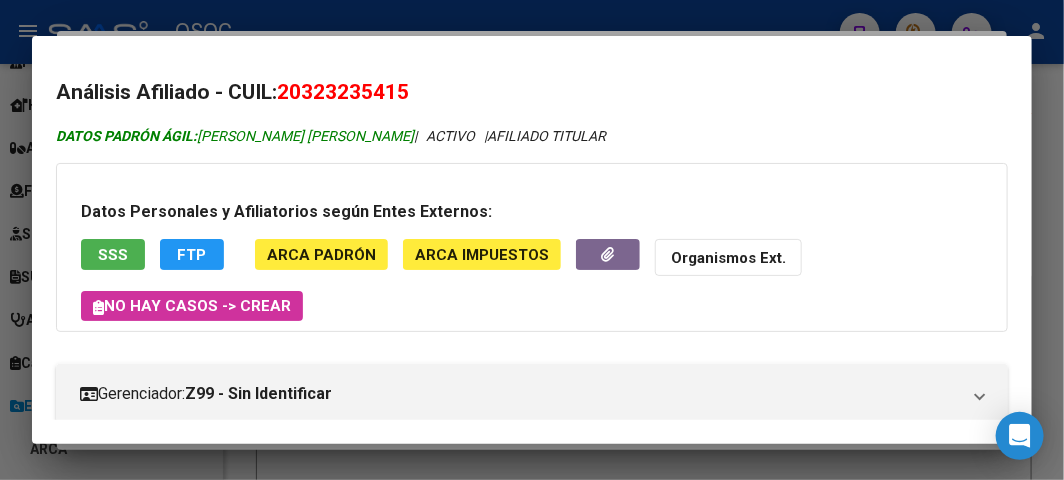 click on "DATOS PADRÓN ÁGIL:  [PERSON_NAME] [PERSON_NAME]" at bounding box center (235, 136) 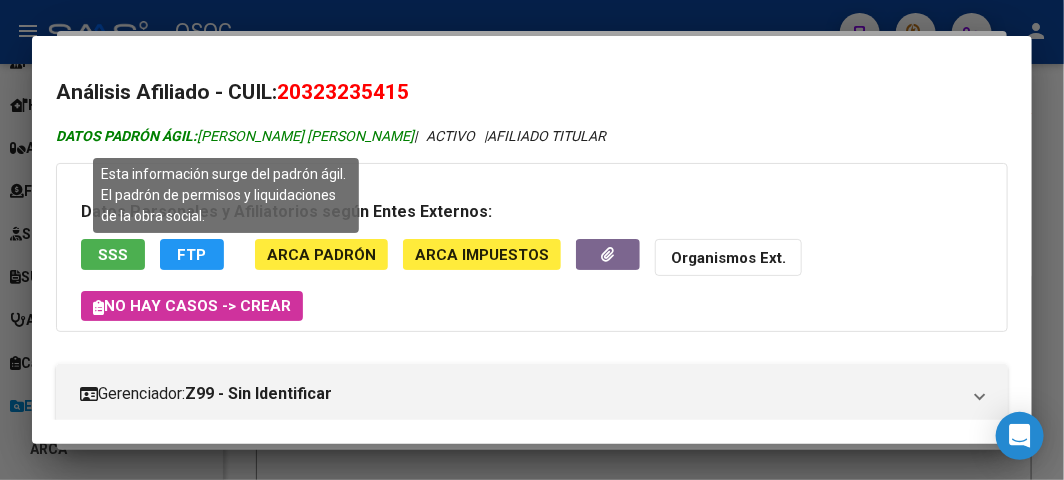 click on "DATOS PADRÓN ÁGIL:  [PERSON_NAME] [PERSON_NAME]" at bounding box center [235, 136] 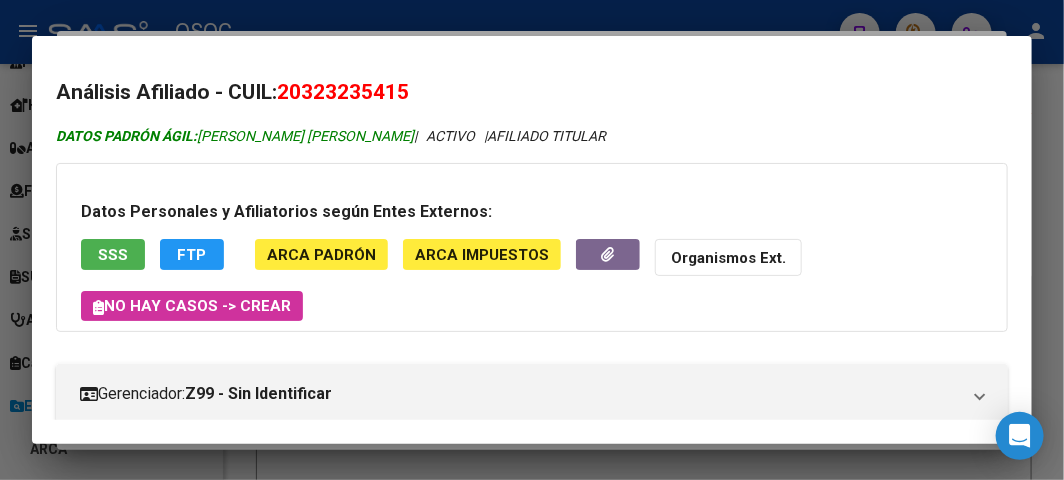click on "DATOS PADRÓN ÁGIL:  [PERSON_NAME] [PERSON_NAME]" at bounding box center (235, 136) 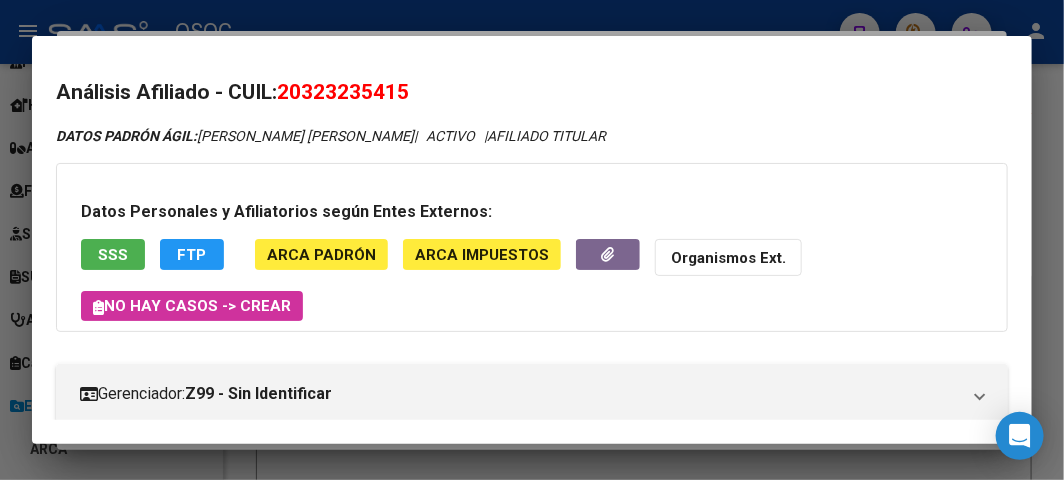 click on "Análisis Afiliado - CUIL:  20323235415 DATOS PADRÓN ÁGIL:  [PERSON_NAME] [PERSON_NAME]     |   ACTIVO   |     AFILIADO TITULAR  Datos Personales y Afiliatorios según Entes Externos: SSS FTP ARCA Padrón ARCA Impuestos Organismos Ext.   No hay casos -> Crear
Gerenciador:      Z99 - Sin Identificar Atención telefónica: Atención emergencias: Otros Datos Útiles:    Datos de Empadronamiento  Enviar Credencial Digital remove_red_eye Movimientos    Sin Certificado Discapacidad Crear Familiar ABM Rápido ABM Etiquetas: Estado: ACTIVO Última Alta Formal:  [DATE] Ultimo Tipo Movimiento Alta:  ALTA Adhesión Directa MT Comentario ADMIN:  ALTA ONLINE AUTOMATICA MT/PD el [DATE] 11:56:22 DATOS DEL AFILIADO Apellido:  [PERSON_NAME] CUIL:  20323235415 Documento:  DU - DOCUMENTO UNICO 32323541  Nacionalidad:  [DEMOGRAPHIC_DATA] Parentesco:  0 - Titular Estado Civil:  [DEMOGRAPHIC_DATA] Discapacitado:    NO (00) Sexo:  M Nacimiento:  [DEMOGRAPHIC_DATA] Edad:  39  NO TIENE TELEFONOS REGISTRADOS Provincia: Localidad: |" at bounding box center [532, 1314] 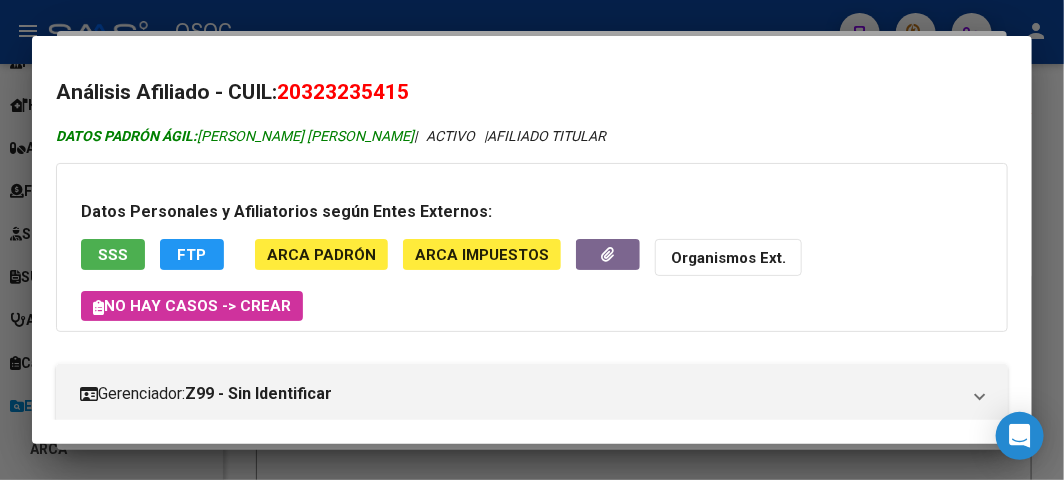 click on "DATOS PADRÓN ÁGIL:  [PERSON_NAME] [PERSON_NAME]" at bounding box center [235, 136] 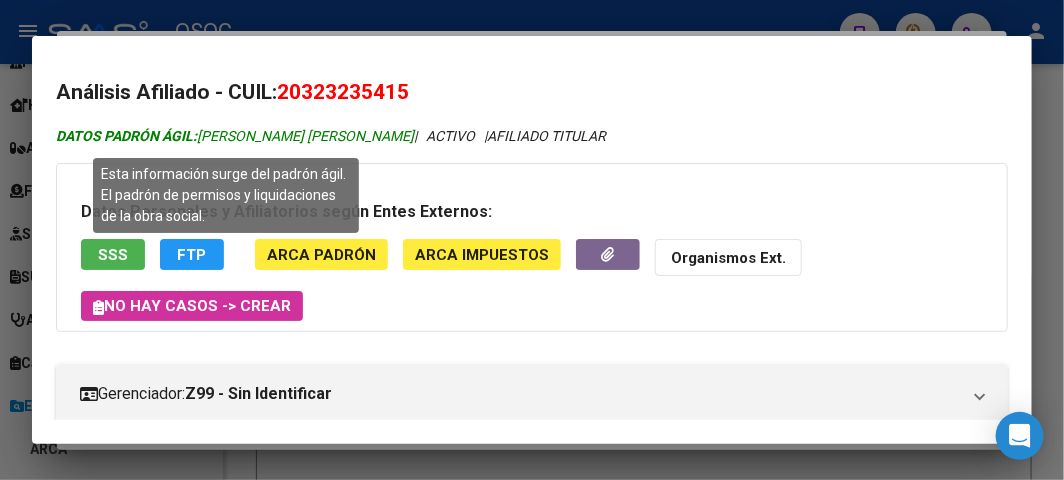 click on "DATOS PADRÓN ÁGIL:  [PERSON_NAME] [PERSON_NAME]" at bounding box center (235, 136) 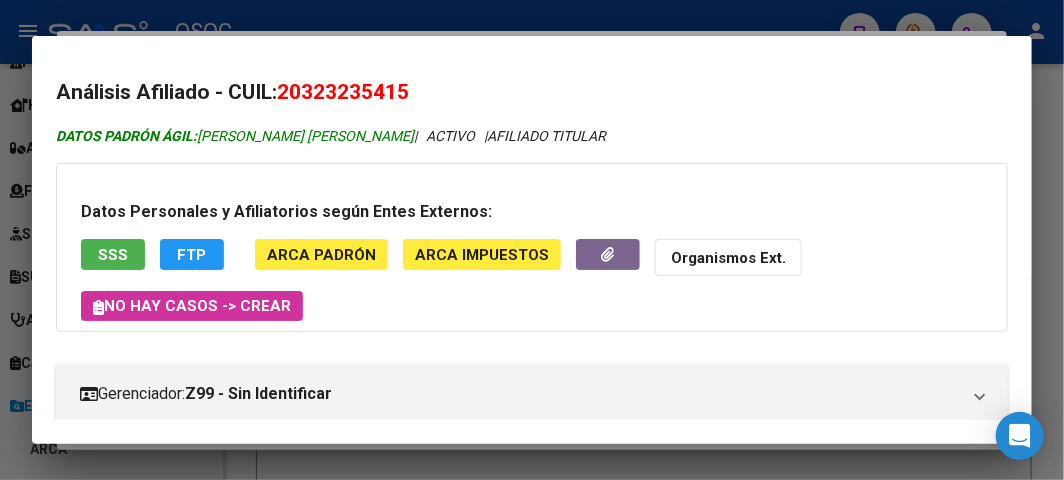 click on "DATOS PADRÓN ÁGIL:  [PERSON_NAME] [PERSON_NAME]" at bounding box center (235, 136) 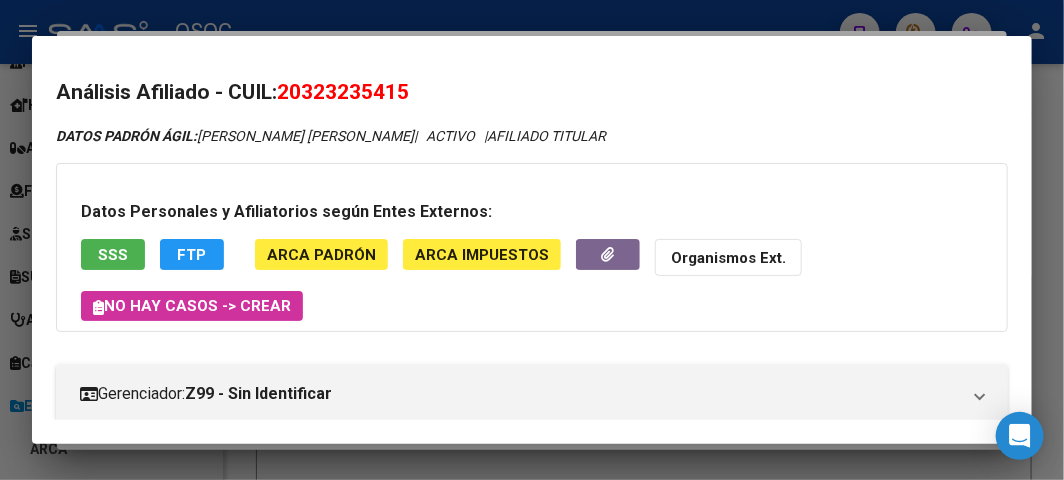 click on "20323235415" at bounding box center [343, 92] 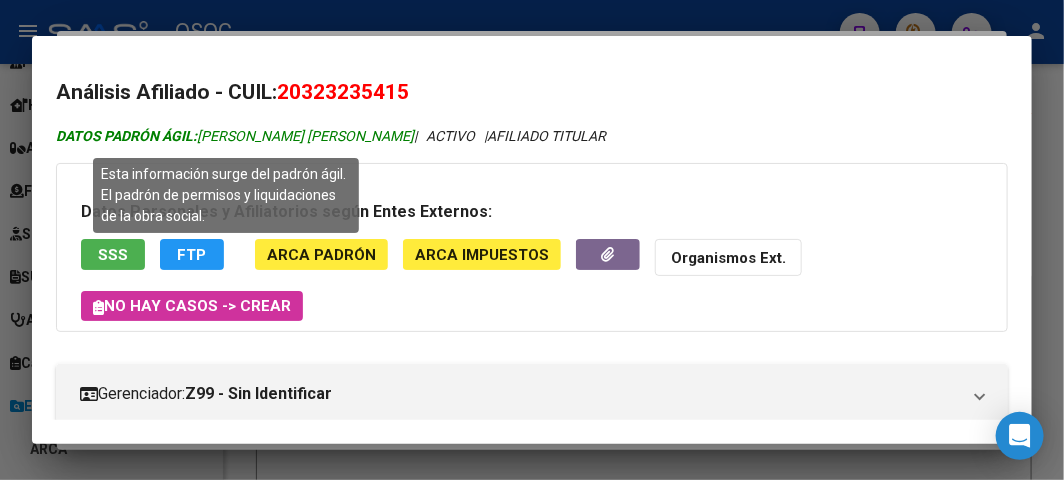 click on "DATOS PADRÓN ÁGIL:  [PERSON_NAME] [PERSON_NAME]" at bounding box center (235, 136) 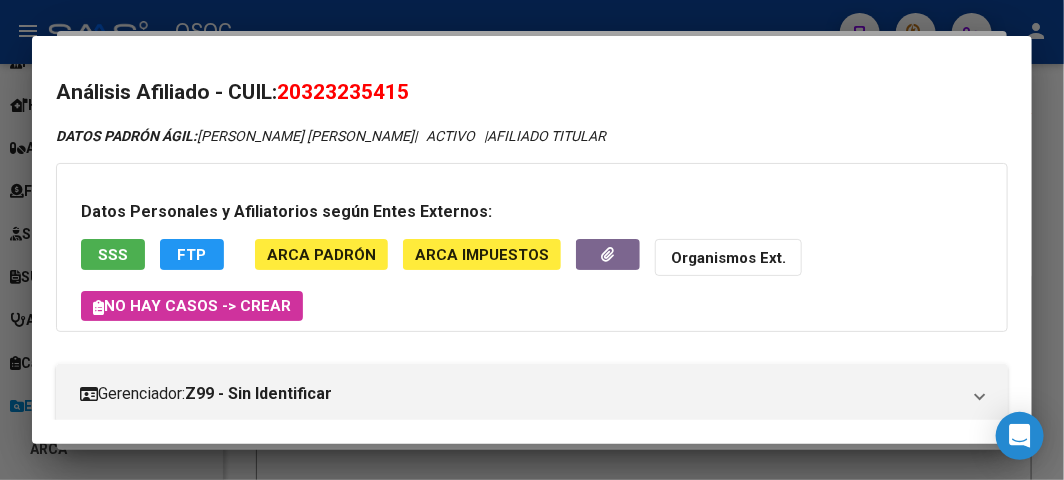 click on "Análisis Afiliado - CUIL:  20323235415 DATOS PADRÓN ÁGIL:  [PERSON_NAME] [PERSON_NAME]     |   ACTIVO   |     AFILIADO TITULAR  Datos Personales y Afiliatorios según Entes Externos: SSS FTP ARCA Padrón ARCA Impuestos Organismos Ext.   No hay casos -> Crear
Gerenciador:      Z99 - Sin Identificar Atención telefónica: Atención emergencias: Otros Datos Útiles:    Datos de Empadronamiento  Enviar Credencial Digital remove_red_eye Movimientos    Sin Certificado Discapacidad Crear Familiar ABM Rápido ABM Etiquetas: Estado: ACTIVO Última Alta Formal:  [DATE] Ultimo Tipo Movimiento Alta:  ALTA Adhesión Directa MT Comentario ADMIN:  ALTA ONLINE AUTOMATICA MT/PD el [DATE] 11:56:22 DATOS DEL AFILIADO Apellido:  [PERSON_NAME] CUIL:  20323235415 Documento:  DU - DOCUMENTO UNICO 32323541  Nacionalidad:  [DEMOGRAPHIC_DATA] Parentesco:  0 - Titular Estado Civil:  [DEMOGRAPHIC_DATA] Discapacitado:    NO (00) Sexo:  M Nacimiento:  [DEMOGRAPHIC_DATA] Edad:  39  NO TIENE TELEFONOS REGISTRADOS Provincia: Localidad: |" at bounding box center (532, 1314) 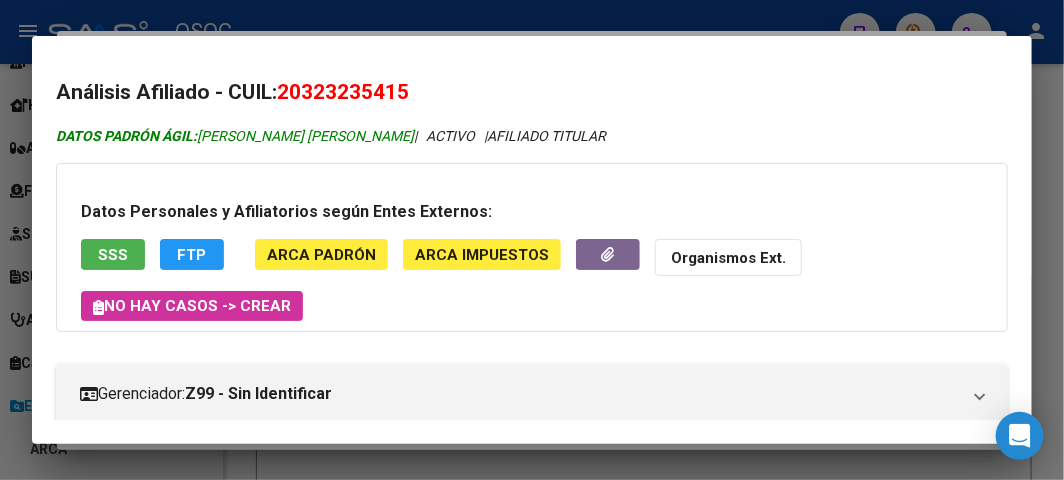 click on "DATOS PADRÓN ÁGIL:  [PERSON_NAME] [PERSON_NAME]" at bounding box center [235, 136] 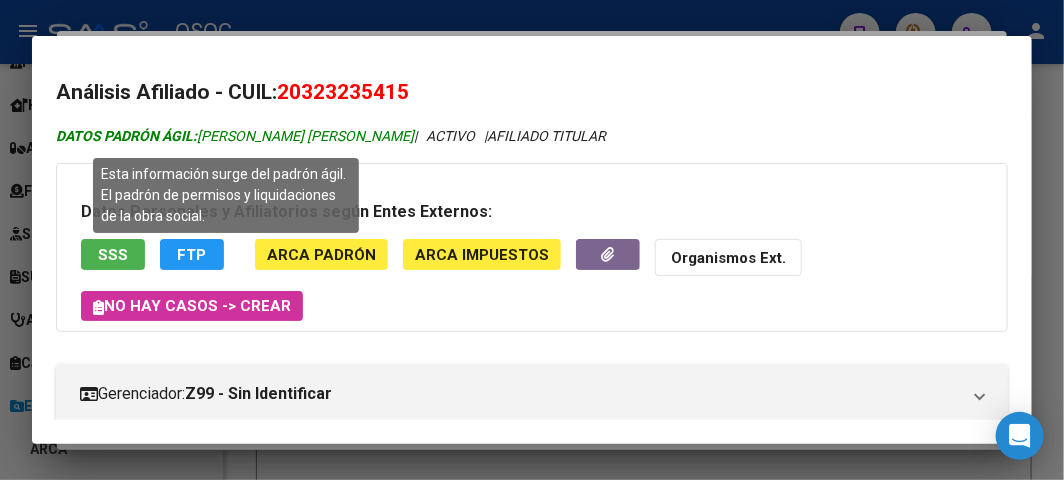 click on "DATOS PADRÓN ÁGIL:  [PERSON_NAME] [PERSON_NAME]" at bounding box center [235, 136] 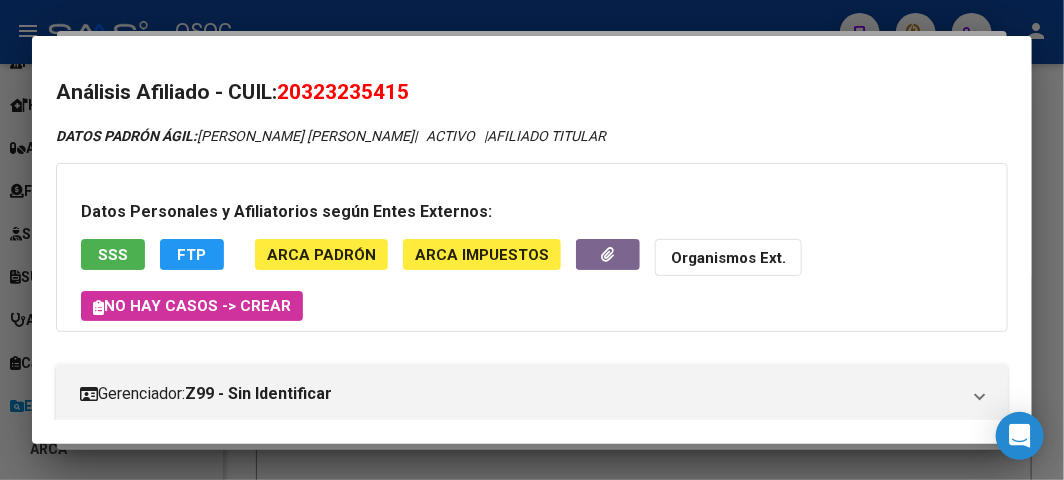 click on "Análisis Afiliado - CUIL:  20323235415" at bounding box center [532, 93] 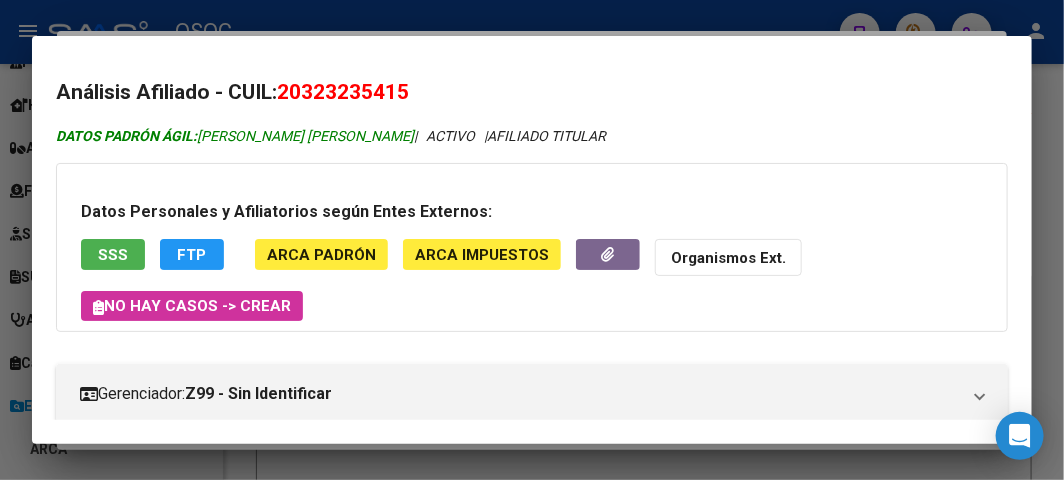 click on "DATOS PADRÓN ÁGIL:  [PERSON_NAME] [PERSON_NAME]" at bounding box center (235, 136) 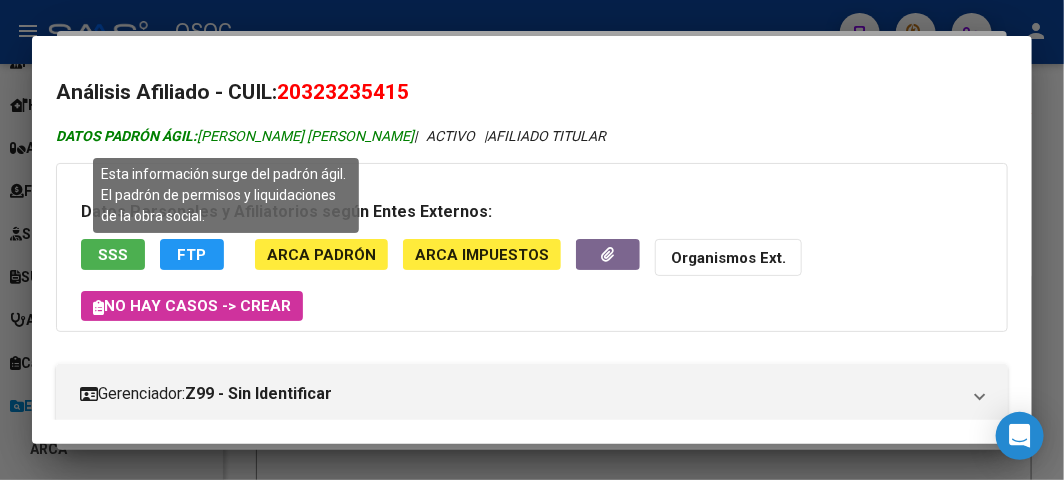 click on "DATOS PADRÓN ÁGIL:  [PERSON_NAME] [PERSON_NAME]" at bounding box center [235, 136] 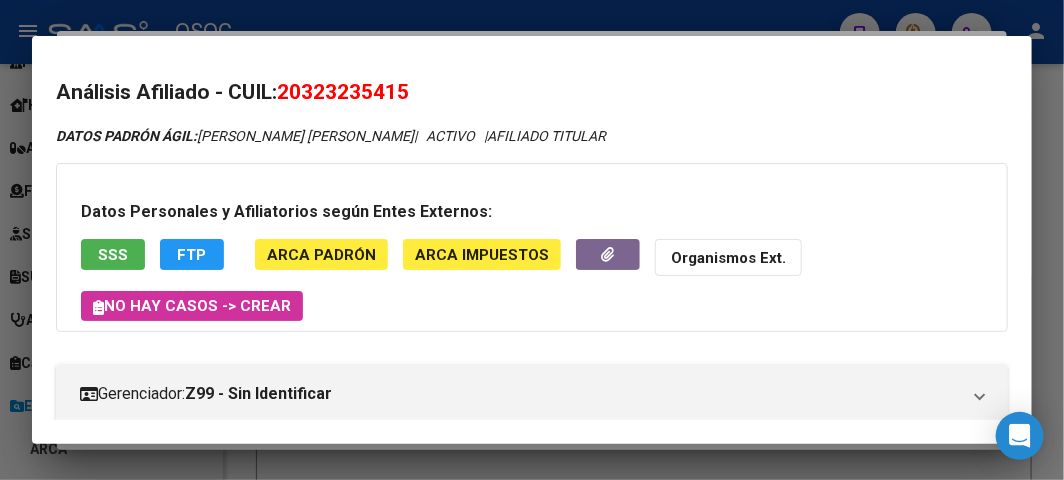 click on "Análisis Afiliado - CUIL:  20323235415 DATOS PADRÓN ÁGIL:  [PERSON_NAME] [PERSON_NAME]     |   ACTIVO   |     AFILIADO TITULAR  Datos Personales y Afiliatorios según Entes Externos: SSS FTP ARCA Padrón ARCA Impuestos Organismos Ext.   No hay casos -> Crear
Gerenciador:      Z99 - Sin Identificar Atención telefónica: Atención emergencias: Otros Datos Útiles:    Datos de Empadronamiento  Enviar Credencial Digital remove_red_eye Movimientos    Sin Certificado Discapacidad Crear Familiar ABM Rápido ABM Etiquetas: Estado: ACTIVO Última Alta Formal:  [DATE] Ultimo Tipo Movimiento Alta:  ALTA Adhesión Directa MT Comentario ADMIN:  ALTA ONLINE AUTOMATICA MT/PD el [DATE] 11:56:22 DATOS DEL AFILIADO Apellido:  [PERSON_NAME] CUIL:  20323235415 Documento:  DU - DOCUMENTO UNICO 32323541  Nacionalidad:  [DEMOGRAPHIC_DATA] Parentesco:  0 - Titular Estado Civil:  [DEMOGRAPHIC_DATA] Discapacitado:    NO (00) Sexo:  M Nacimiento:  [DEMOGRAPHIC_DATA] Edad:  39  NO TIENE TELEFONOS REGISTRADOS Provincia: Localidad: |" at bounding box center (532, 1314) 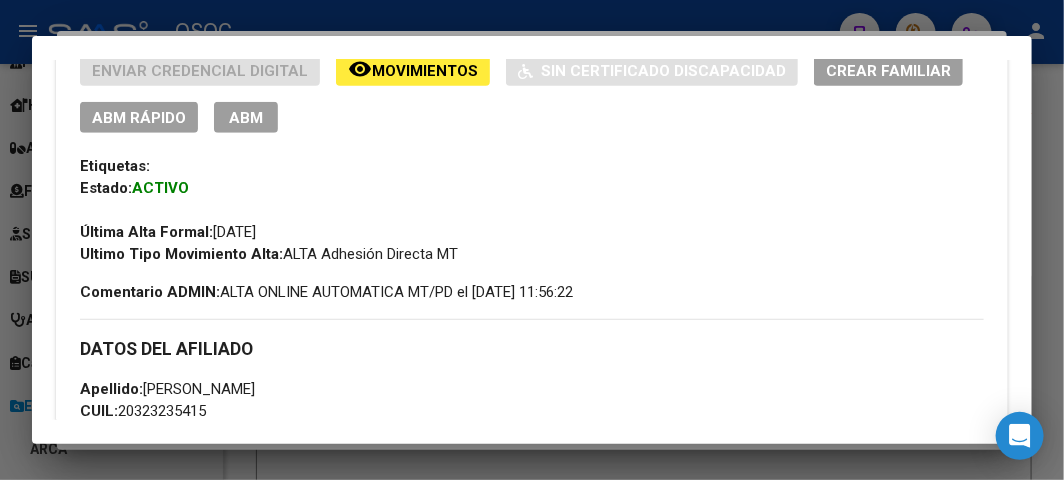 scroll, scrollTop: 0, scrollLeft: 0, axis: both 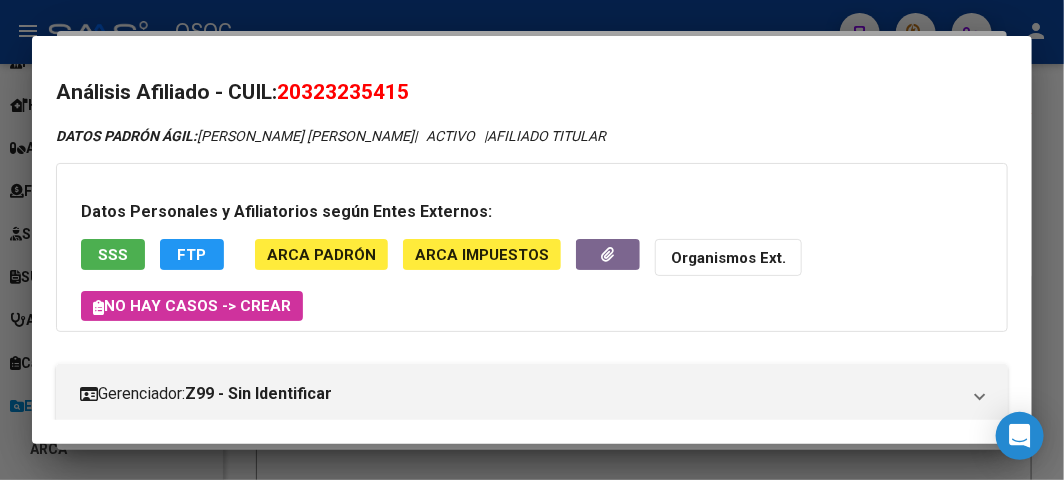 click on "20323235415" at bounding box center [343, 92] 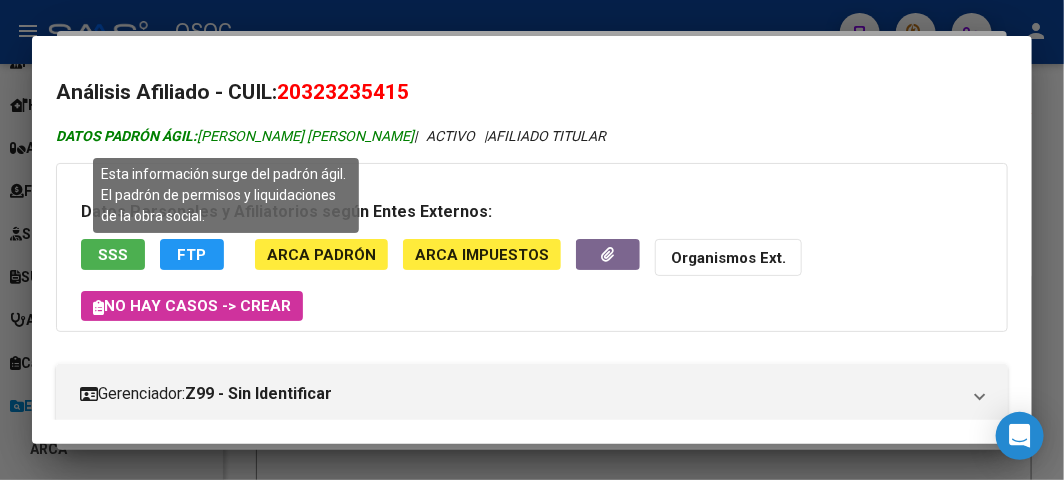click on "DATOS PADRÓN ÁGIL:  [PERSON_NAME] [PERSON_NAME]" at bounding box center [235, 136] 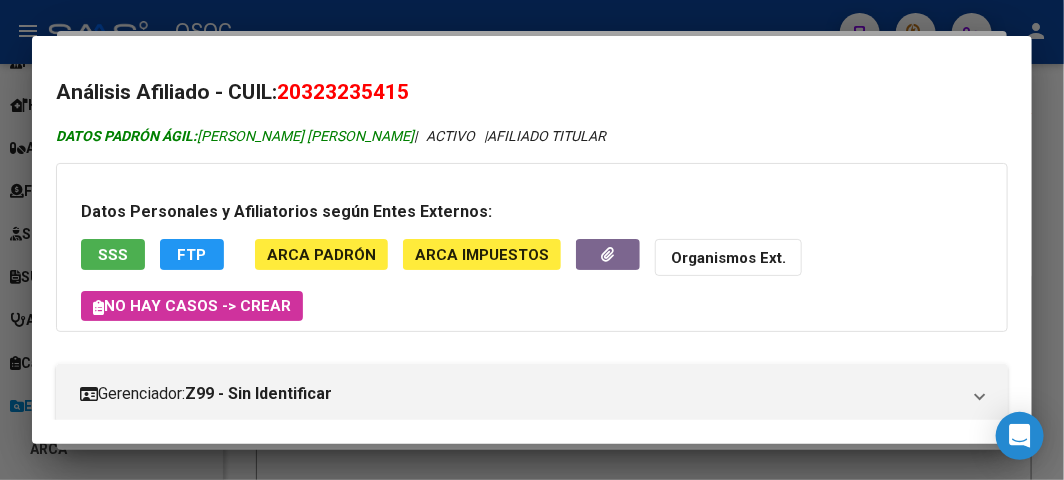 click on "DATOS PADRÓN ÁGIL:  [PERSON_NAME] [PERSON_NAME]" at bounding box center [235, 136] 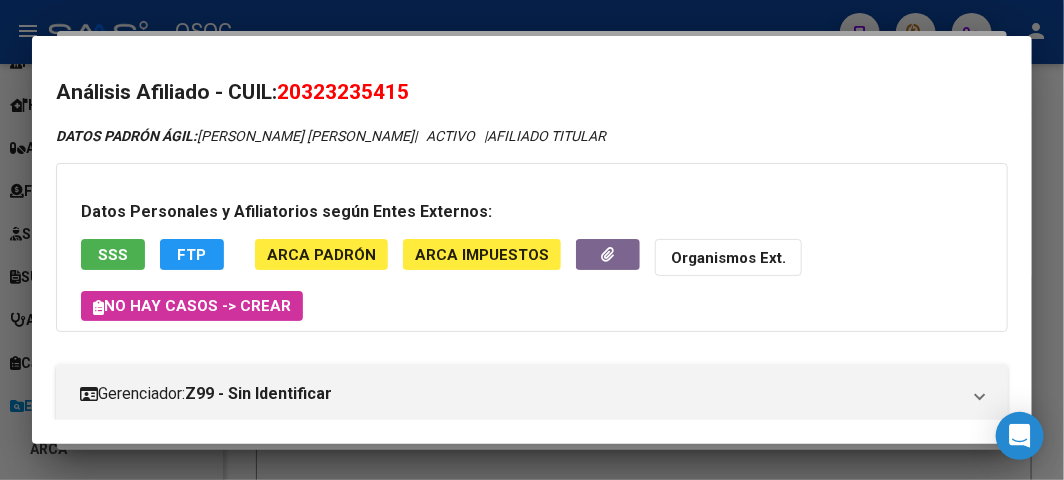 click on "Análisis Afiliado - CUIL:  20323235415" at bounding box center (532, 93) 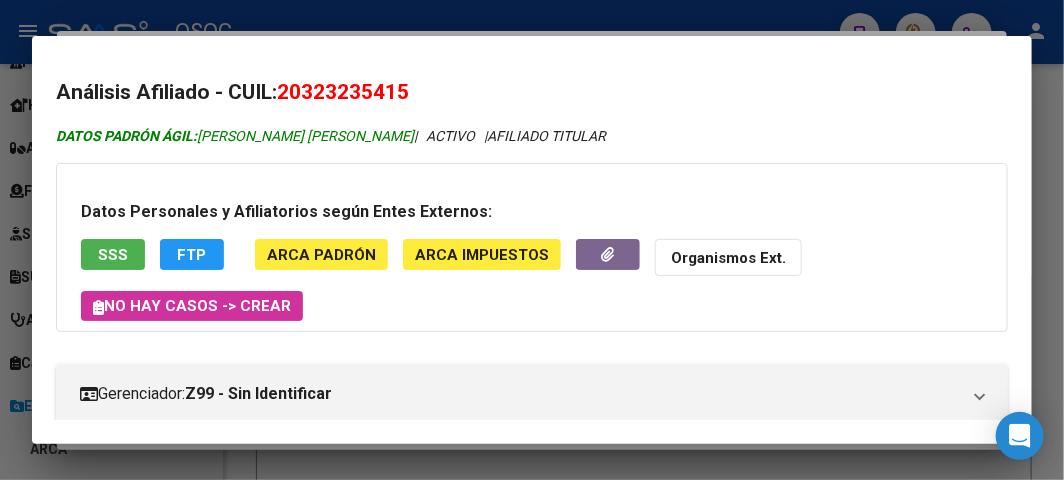 click on "DATOS PADRÓN ÁGIL:  [PERSON_NAME] [PERSON_NAME]     |   ACTIVO   |     AFILIADO TITULAR" at bounding box center (532, 136) 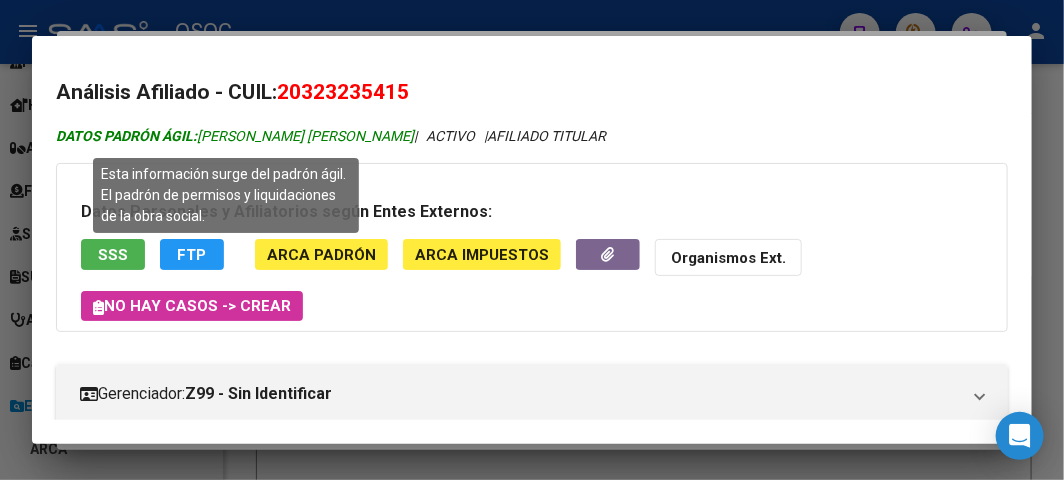 click on "DATOS PADRÓN ÁGIL:  [PERSON_NAME] [PERSON_NAME]" at bounding box center (235, 136) 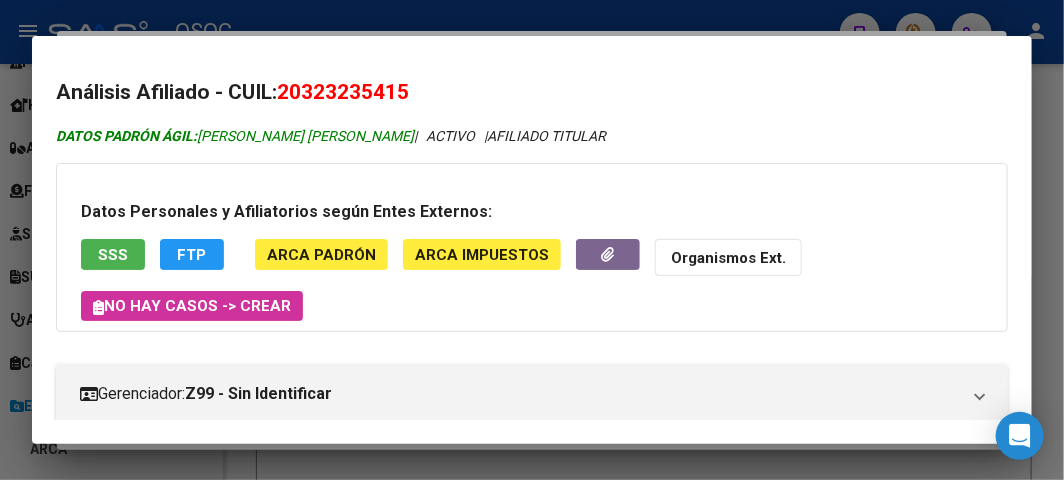 click on "DATOS PADRÓN ÁGIL:  [PERSON_NAME] [PERSON_NAME]" at bounding box center [235, 136] 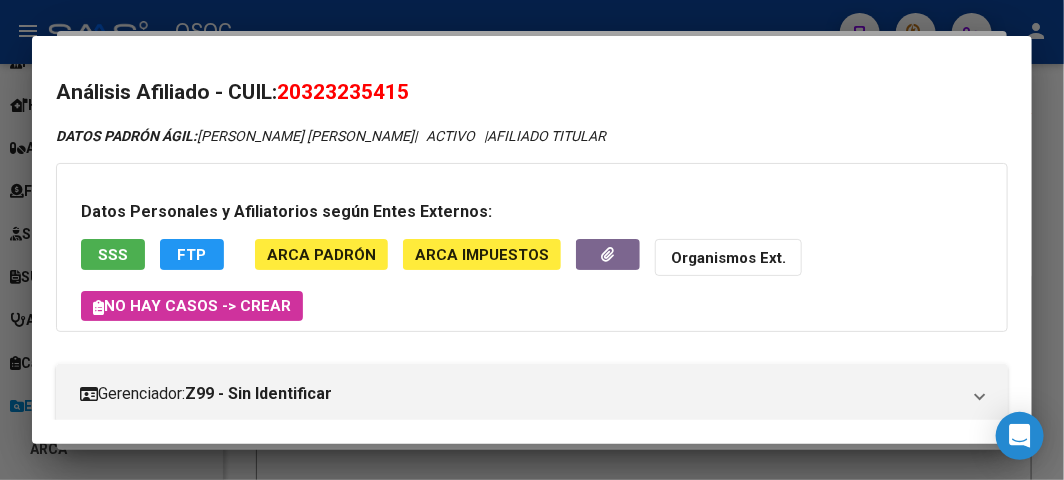 click on "20323235415" at bounding box center [343, 92] 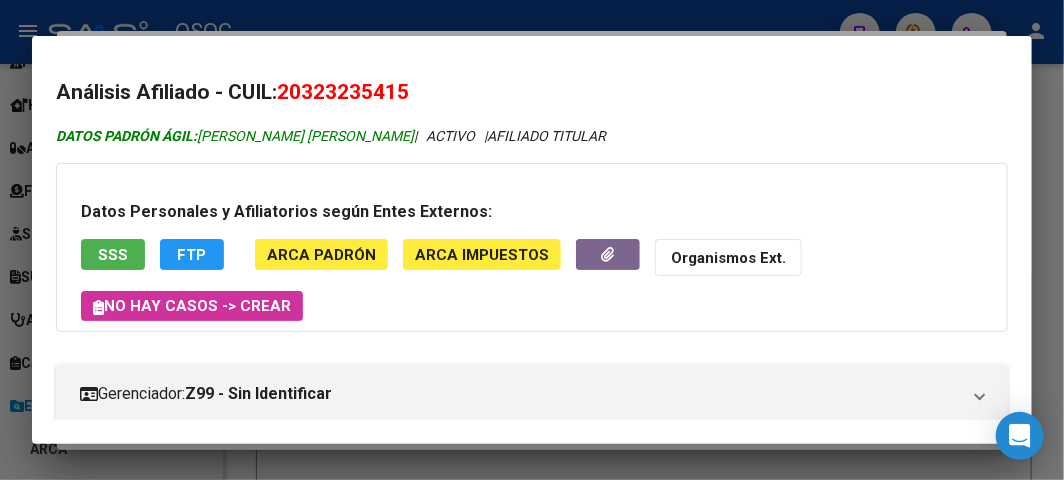 click on "DATOS PADRÓN ÁGIL:  [PERSON_NAME] [PERSON_NAME]" at bounding box center [235, 136] 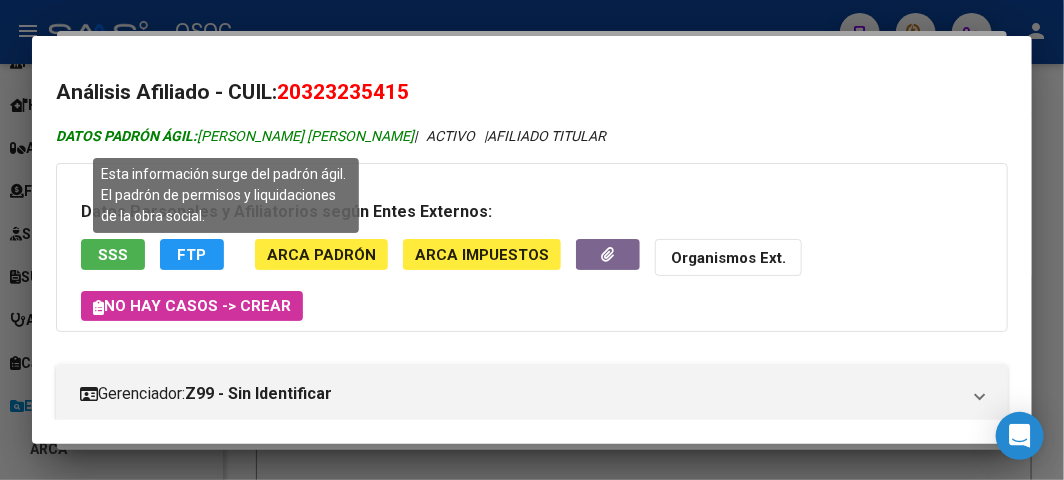 click on "DATOS PADRÓN ÁGIL:  [PERSON_NAME] [PERSON_NAME]" at bounding box center (235, 136) 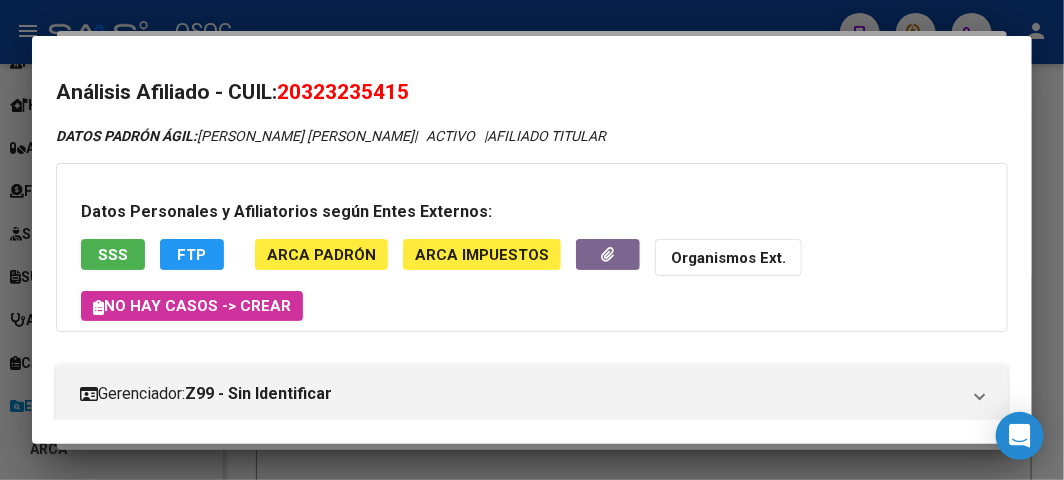 click on "20323235415" at bounding box center [343, 92] 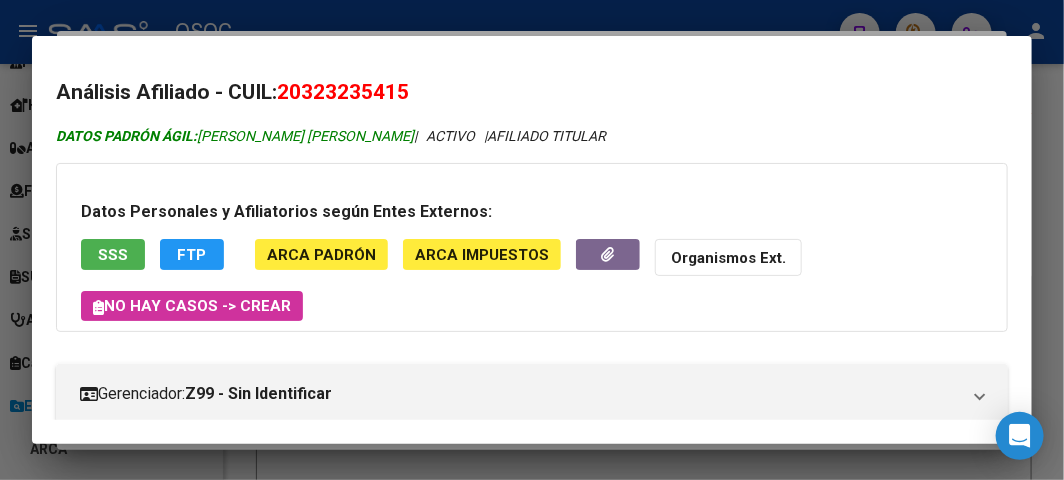 click on "DATOS PADRÓN ÁGIL:  [PERSON_NAME] [PERSON_NAME]" at bounding box center [235, 136] 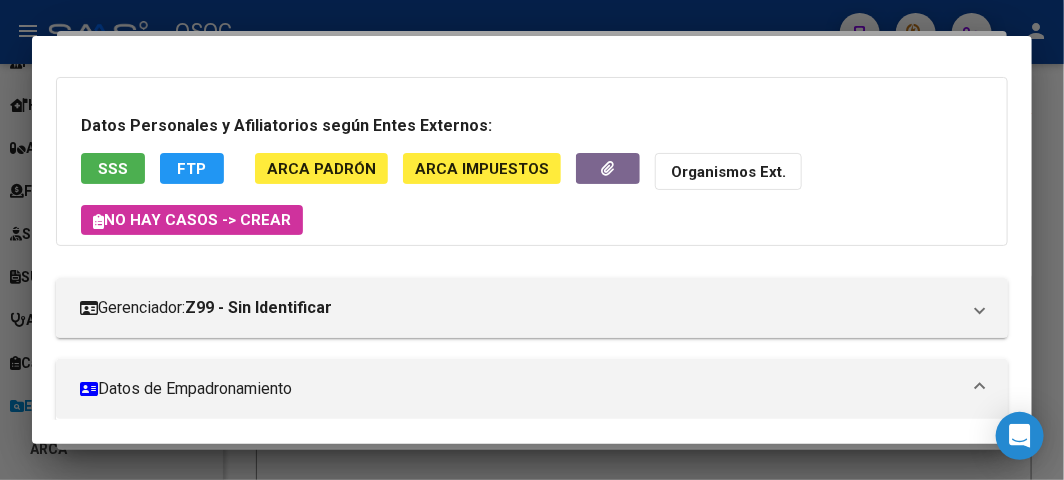 scroll, scrollTop: 0, scrollLeft: 0, axis: both 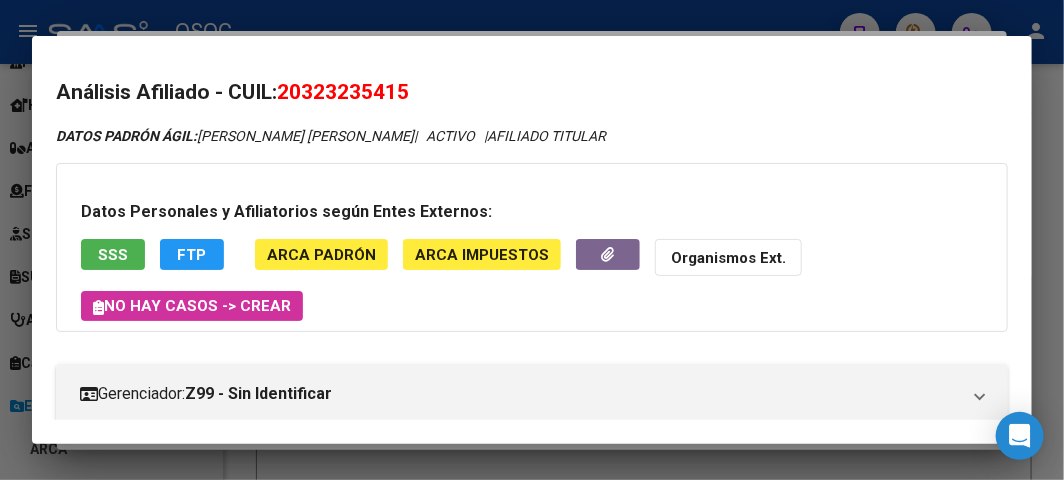 click on "20323235415" at bounding box center (343, 92) 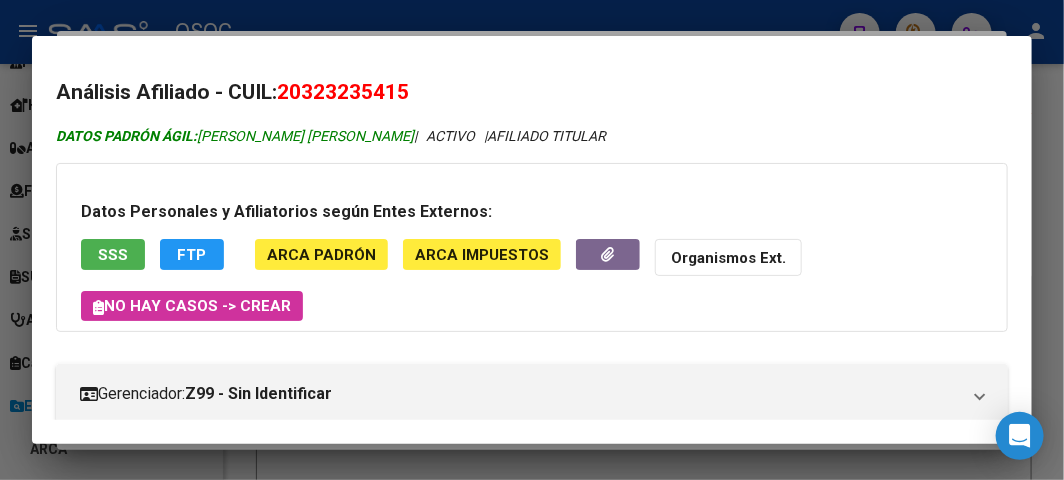 click on "DATOS PADRÓN ÁGIL:  [PERSON_NAME] [PERSON_NAME]" at bounding box center [235, 136] 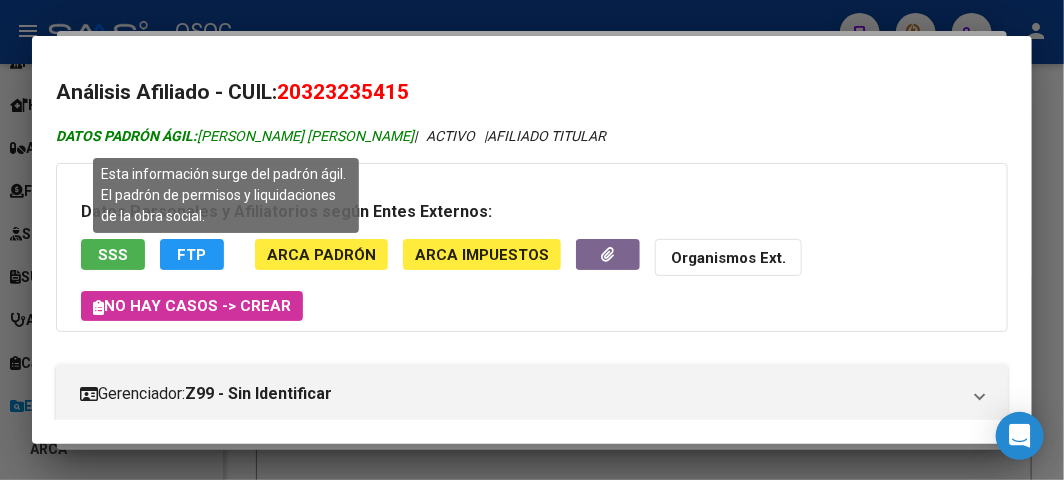 click on "DATOS PADRÓN ÁGIL:  [PERSON_NAME] [PERSON_NAME]" at bounding box center [235, 136] 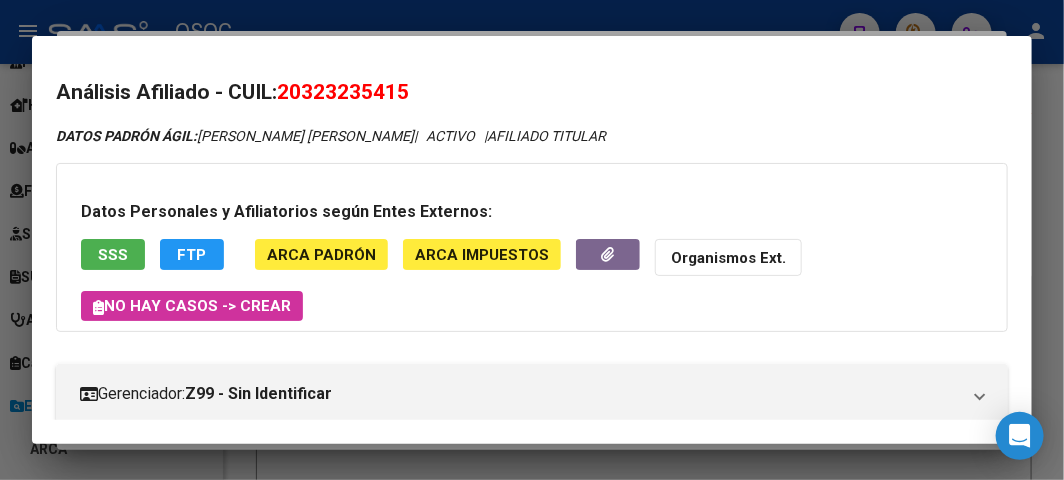 click on "20323235415" at bounding box center [343, 92] 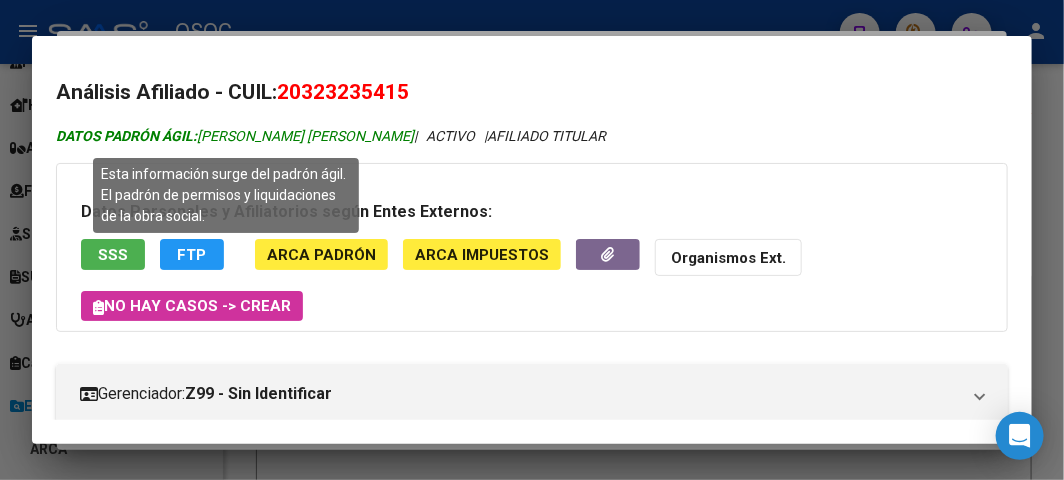 click on "DATOS PADRÓN ÁGIL:  [PERSON_NAME] [PERSON_NAME]" at bounding box center [235, 136] 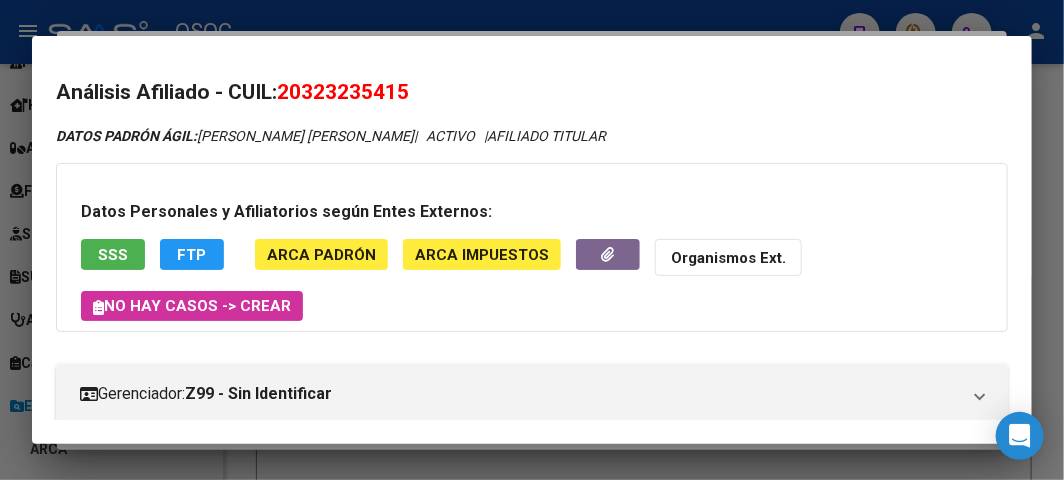 click on "20323235415" at bounding box center (343, 92) 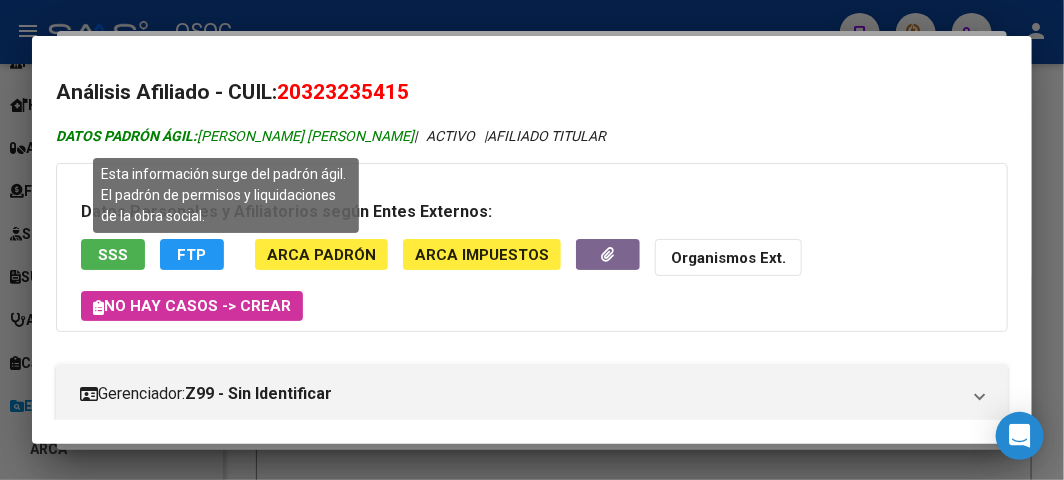 click on "DATOS PADRÓN ÁGIL:  [PERSON_NAME] [PERSON_NAME]" at bounding box center [235, 136] 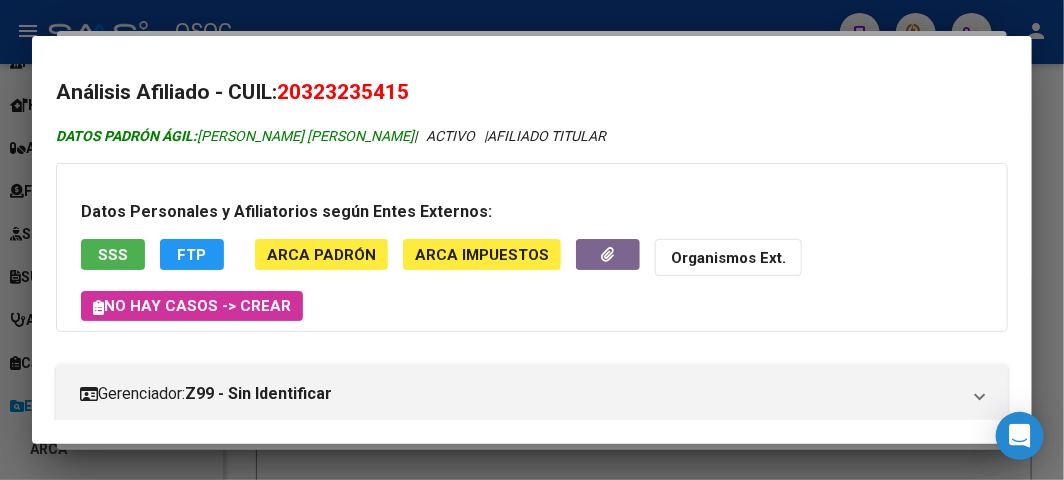 click on "DATOS PADRÓN ÁGIL:  [PERSON_NAME] [PERSON_NAME]" at bounding box center (235, 136) 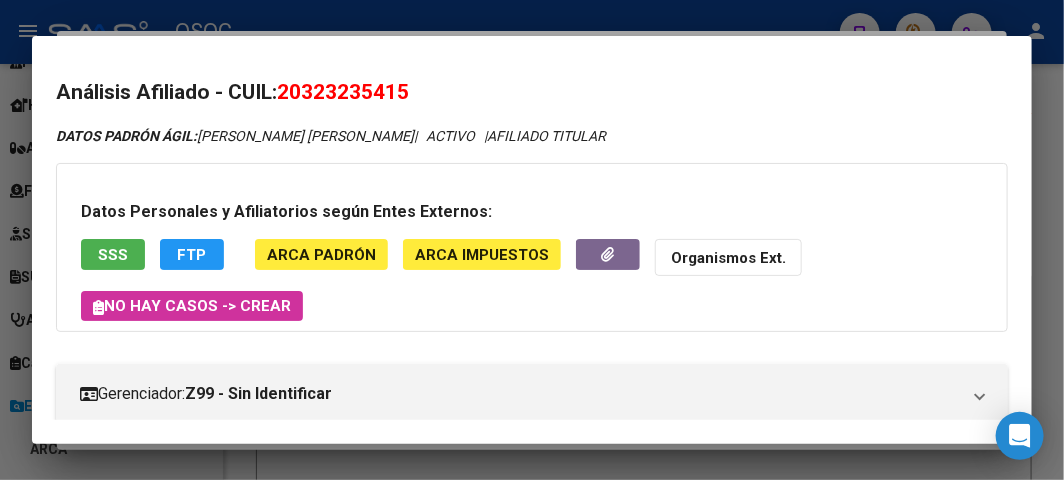 click on "Análisis Afiliado - CUIL:  20323235415 DATOS PADRÓN ÁGIL:  [PERSON_NAME] [PERSON_NAME]     |   ACTIVO   |     AFILIADO TITULAR  Datos Personales y Afiliatorios según Entes Externos: SSS FTP ARCA Padrón ARCA Impuestos Organismos Ext.   No hay casos -> Crear
Gerenciador:      Z99 - Sin Identificar Atención telefónica: Atención emergencias: Otros Datos Útiles:    Datos de Empadronamiento  Enviar Credencial Digital remove_red_eye Movimientos    Sin Certificado Discapacidad Crear Familiar ABM Rápido ABM Etiquetas: Estado: ACTIVO Última Alta Formal:  [DATE] Ultimo Tipo Movimiento Alta:  ALTA Adhesión Directa MT Comentario ADMIN:  ALTA ONLINE AUTOMATICA MT/PD el [DATE] 11:56:22 DATOS DEL AFILIADO Apellido:  [PERSON_NAME] CUIL:  20323235415 Documento:  DU - DOCUMENTO UNICO 32323541  Nacionalidad:  [DEMOGRAPHIC_DATA] Parentesco:  0 - Titular Estado Civil:  [DEMOGRAPHIC_DATA] Discapacitado:    NO (00) Sexo:  M Nacimiento:  [DEMOGRAPHIC_DATA] Edad:  39  NO TIENE TELEFONOS REGISTRADOS Provincia: Localidad: |" at bounding box center (532, 1314) 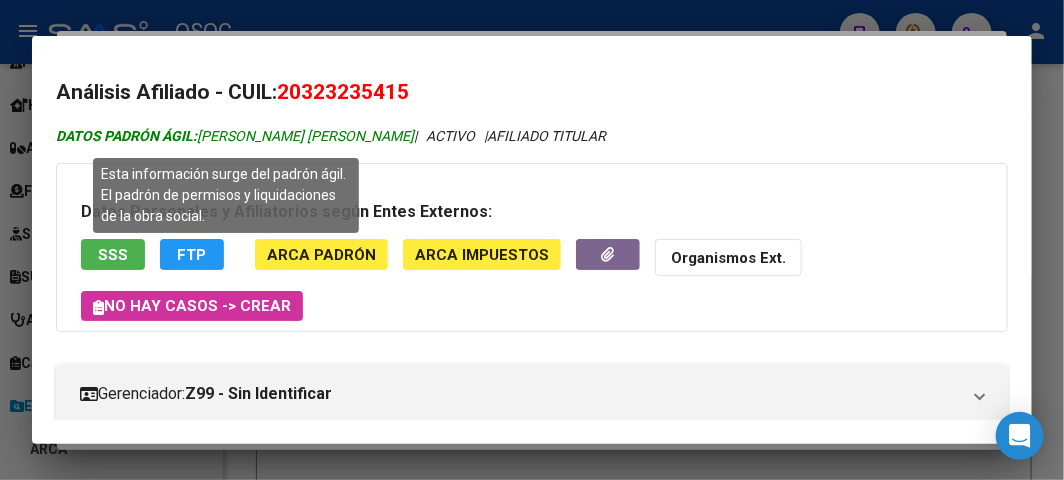 click on "DATOS PADRÓN ÁGIL:  [PERSON_NAME] [PERSON_NAME]" at bounding box center (235, 136) 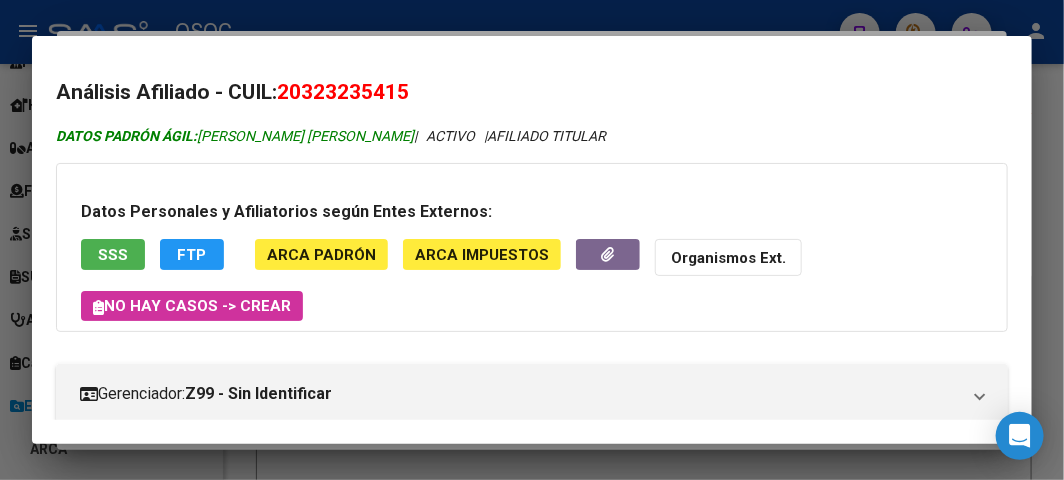 click on "DATOS PADRÓN ÁGIL:  [PERSON_NAME] [PERSON_NAME]" at bounding box center (235, 136) 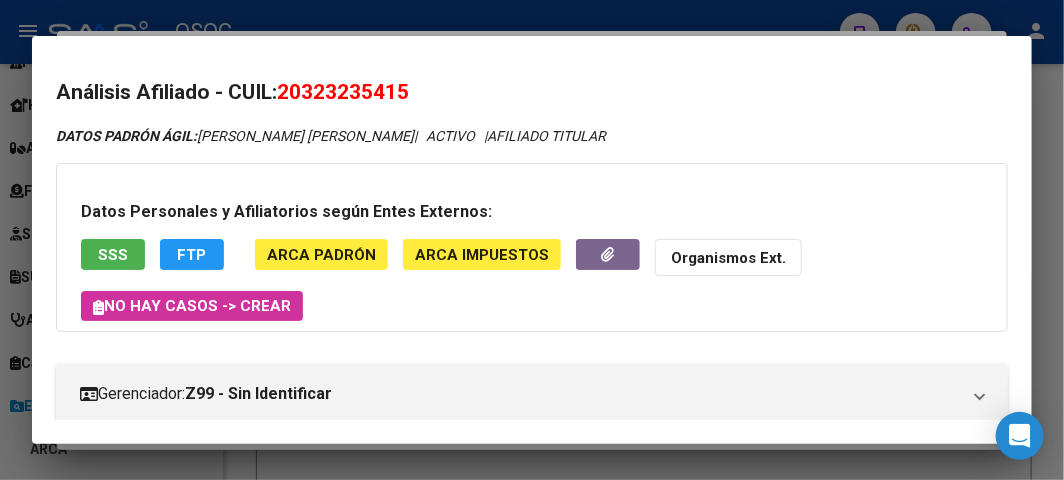 click on "Análisis Afiliado - CUIL:  20323235415" at bounding box center (532, 93) 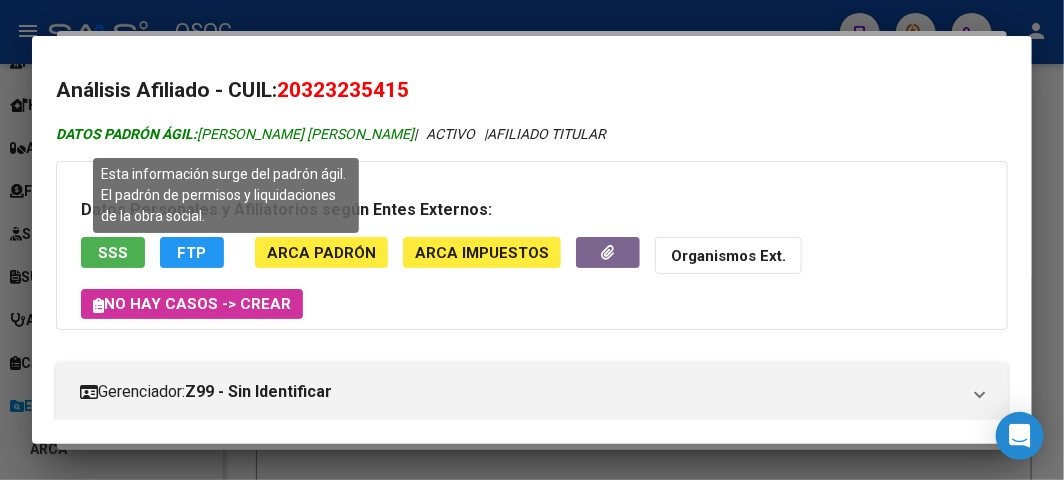 scroll, scrollTop: 0, scrollLeft: 0, axis: both 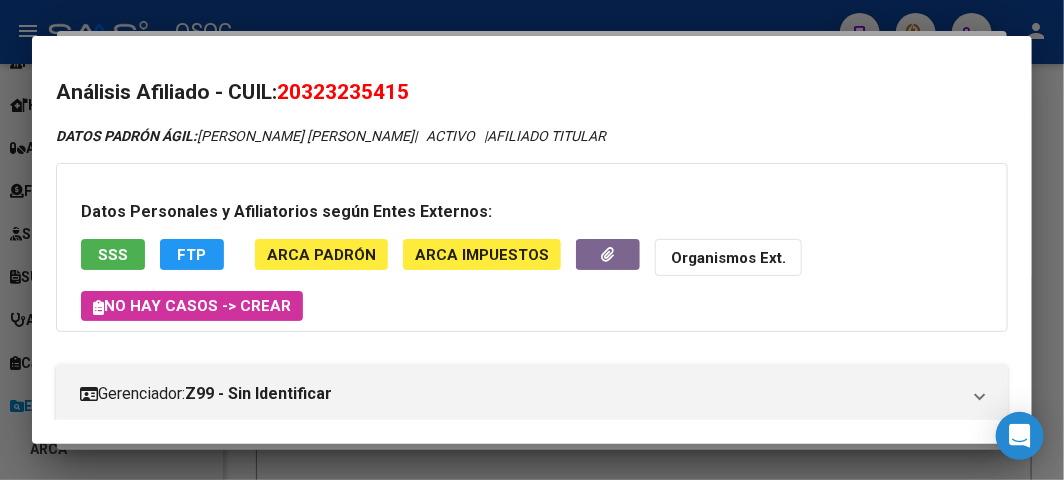 drag, startPoint x: 394, startPoint y: 104, endPoint x: 341, endPoint y: 96, distance: 53.600372 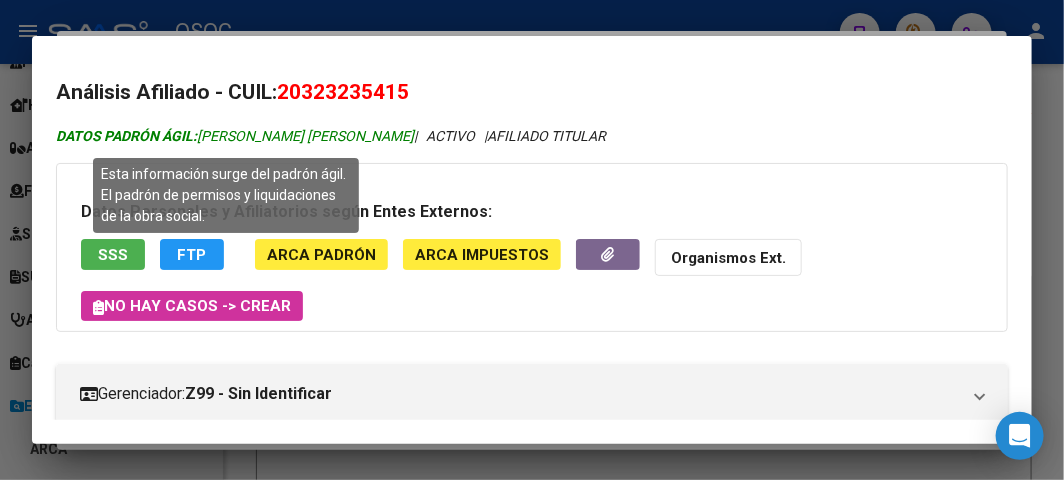 click on "DATOS PADRÓN ÁGIL:  [PERSON_NAME] [PERSON_NAME]" at bounding box center (235, 136) 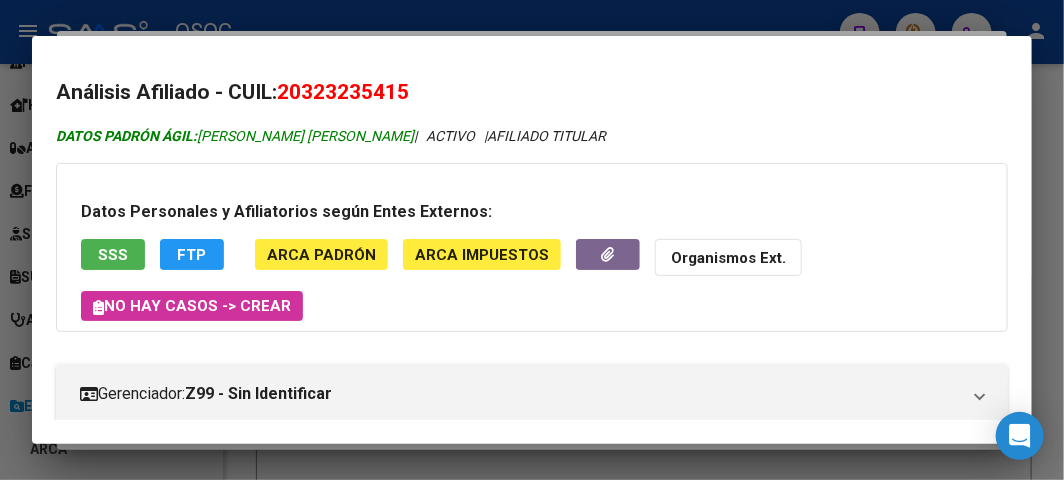 click on "DATOS PADRÓN ÁGIL:  [PERSON_NAME] [PERSON_NAME]" at bounding box center (235, 136) 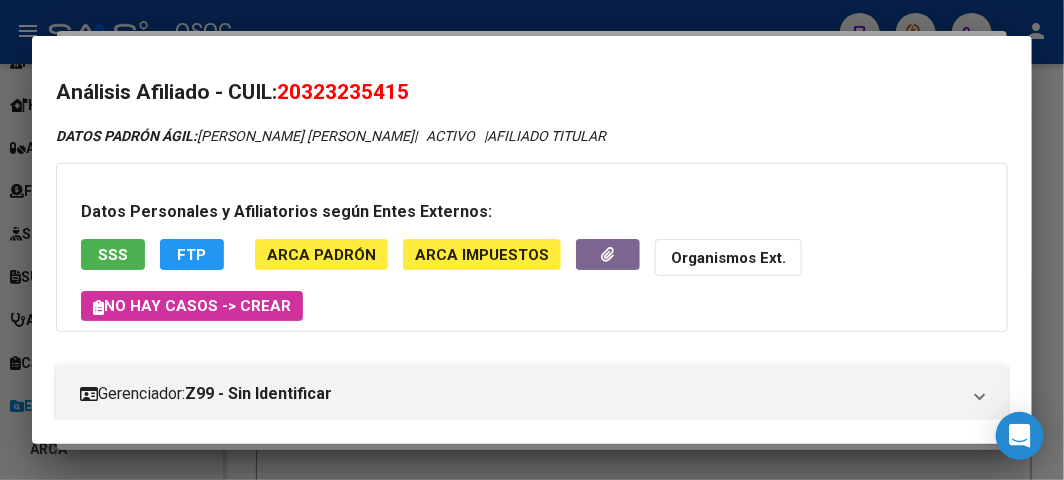 click on "Análisis Afiliado - CUIL:  20323235415 DATOS PADRÓN ÁGIL:  [PERSON_NAME] [PERSON_NAME]     |   ACTIVO   |     AFILIADO TITULAR  Datos Personales y Afiliatorios según Entes Externos: SSS FTP ARCA Padrón ARCA Impuestos Organismos Ext.   No hay casos -> Crear
Gerenciador:      Z99 - Sin Identificar Atención telefónica: Atención emergencias: Otros Datos Útiles:    Datos de Empadronamiento  Enviar Credencial Digital remove_red_eye Movimientos    Sin Certificado Discapacidad Crear Familiar ABM Rápido ABM Etiquetas: Estado: ACTIVO Última Alta Formal:  [DATE] Ultimo Tipo Movimiento Alta:  ALTA Adhesión Directa MT Comentario ADMIN:  ALTA ONLINE AUTOMATICA MT/PD el [DATE] 11:56:22 DATOS DEL AFILIADO Apellido:  [PERSON_NAME] CUIL:  20323235415 Documento:  DU - DOCUMENTO UNICO 32323541  Nacionalidad:  [DEMOGRAPHIC_DATA] Parentesco:  0 - Titular Estado Civil:  [DEMOGRAPHIC_DATA] Discapacitado:    NO (00) Sexo:  M Nacimiento:  [DEMOGRAPHIC_DATA] Edad:  39  NO TIENE TELEFONOS REGISTRADOS Provincia: Localidad: |" at bounding box center [532, 1314] 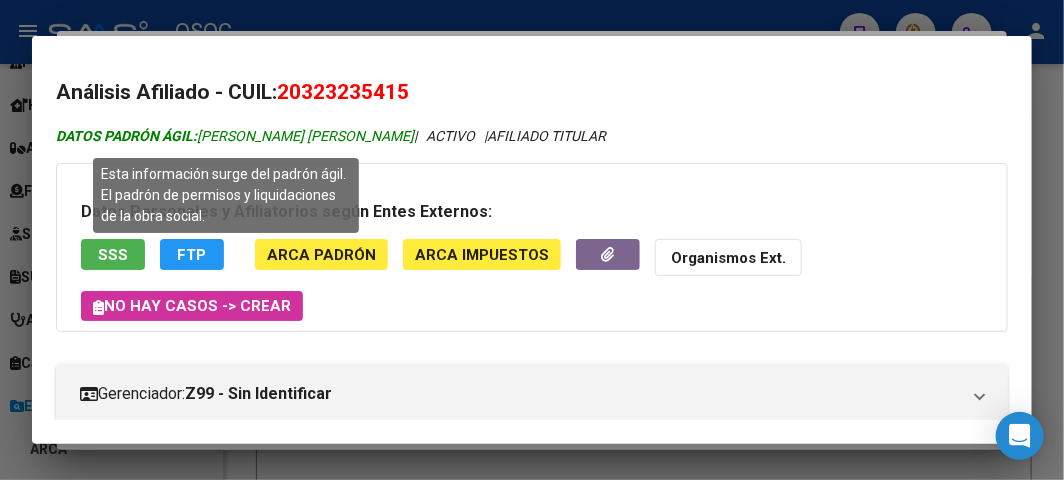 click on "DATOS PADRÓN ÁGIL:  [PERSON_NAME] [PERSON_NAME]" at bounding box center [235, 136] 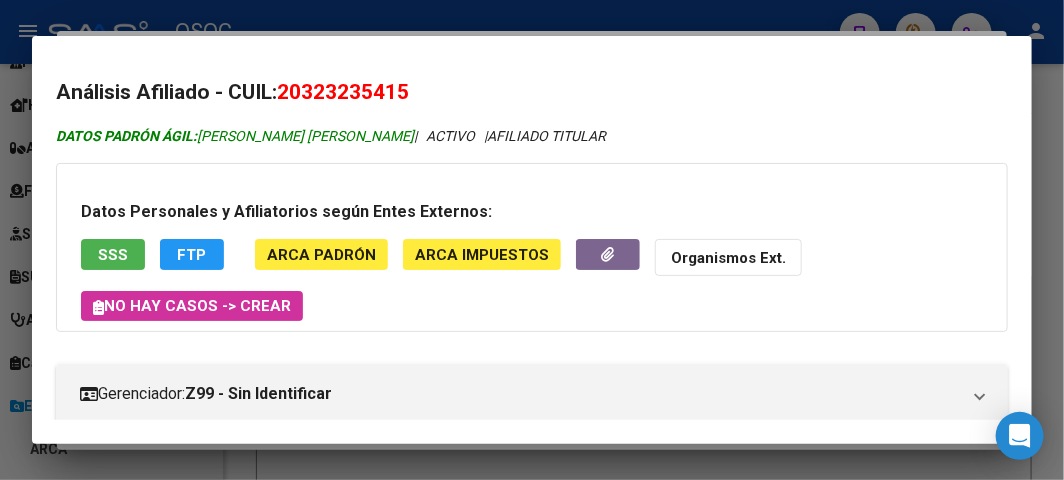 click on "DATOS PADRÓN ÁGIL:  [PERSON_NAME] [PERSON_NAME]" at bounding box center (235, 136) 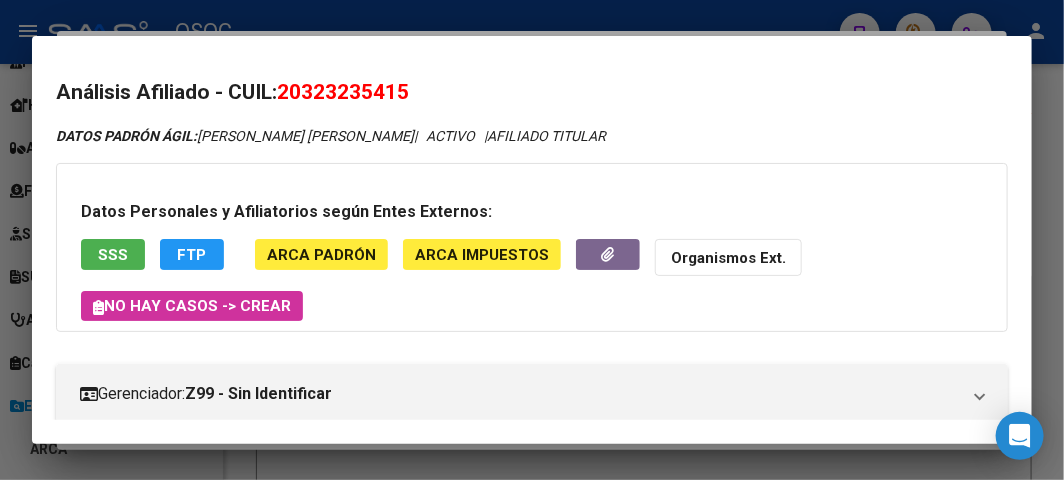 drag, startPoint x: 202, startPoint y: 128, endPoint x: 643, endPoint y: 122, distance: 441.0408 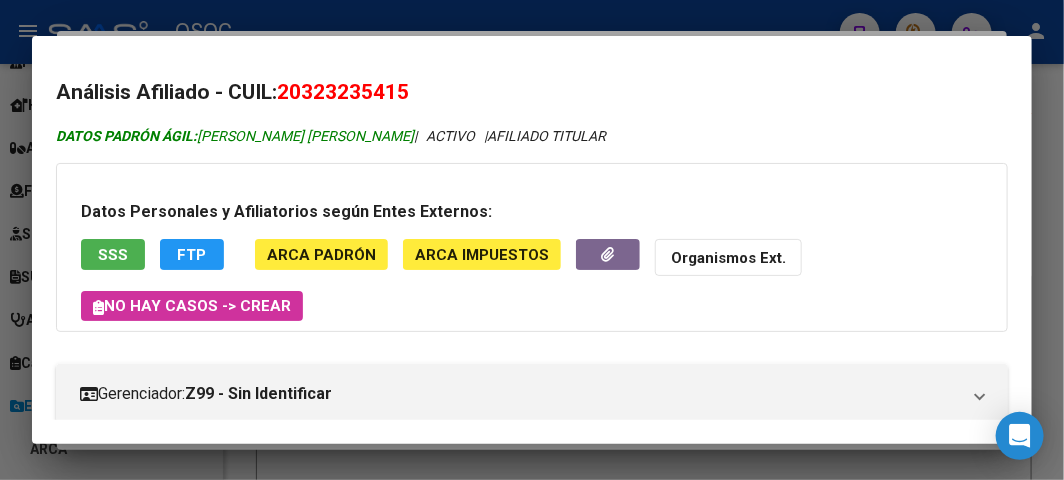 drag, startPoint x: 235, startPoint y: 95, endPoint x: 234, endPoint y: 136, distance: 41.01219 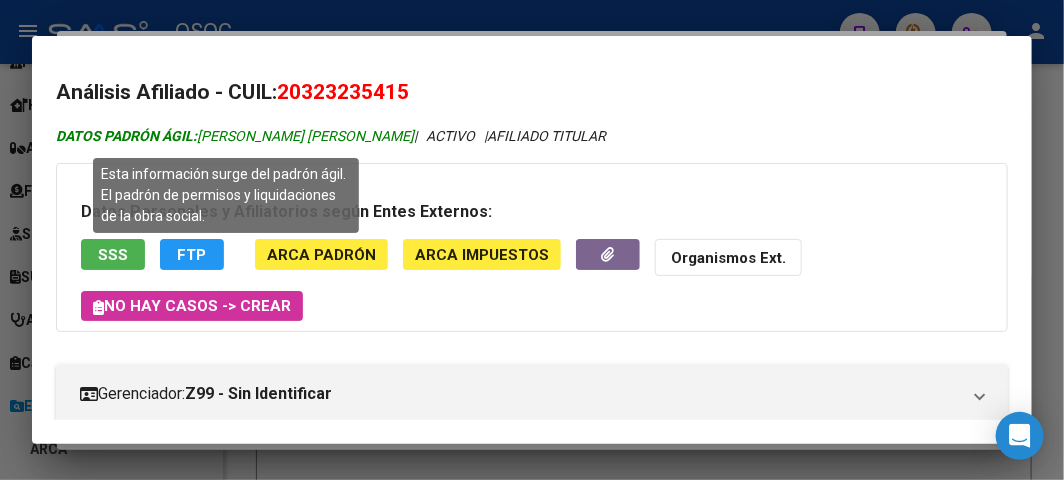 click on "DATOS PADRÓN ÁGIL:  [PERSON_NAME] [PERSON_NAME]" at bounding box center (235, 136) 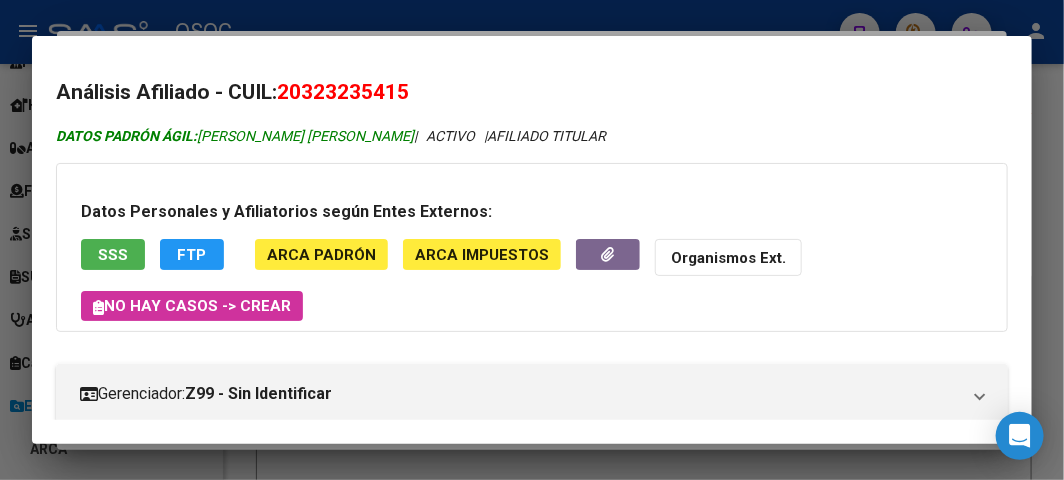 click on "DATOS PADRÓN ÁGIL:  [PERSON_NAME] [PERSON_NAME]" at bounding box center (235, 136) 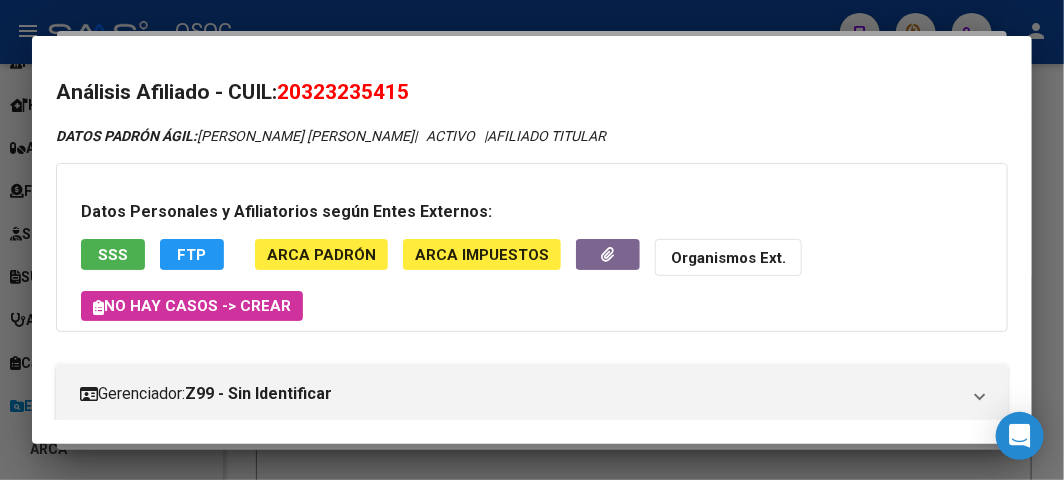 drag, startPoint x: 198, startPoint y: 134, endPoint x: 646, endPoint y: 141, distance: 448.0547 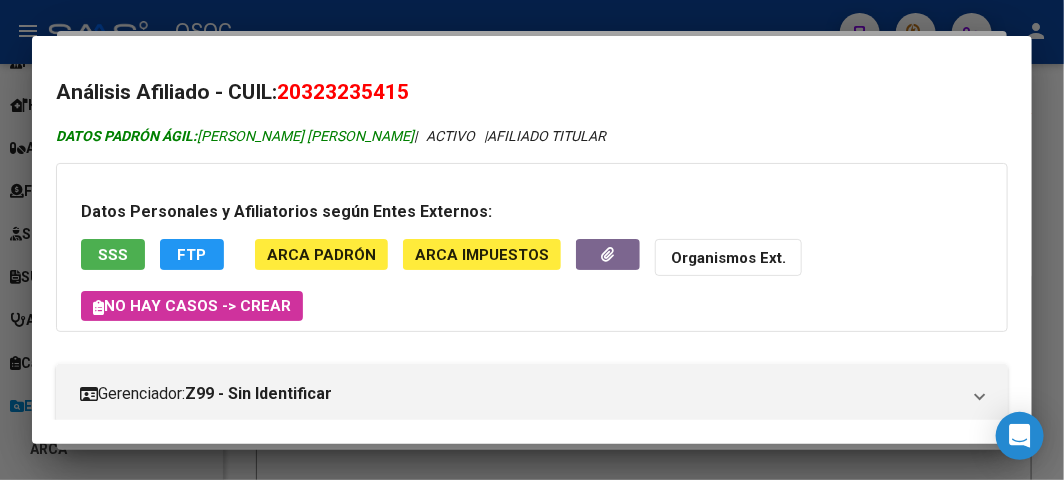 click on "DATOS PADRÓN ÁGIL:  [PERSON_NAME] [PERSON_NAME]" at bounding box center (235, 136) 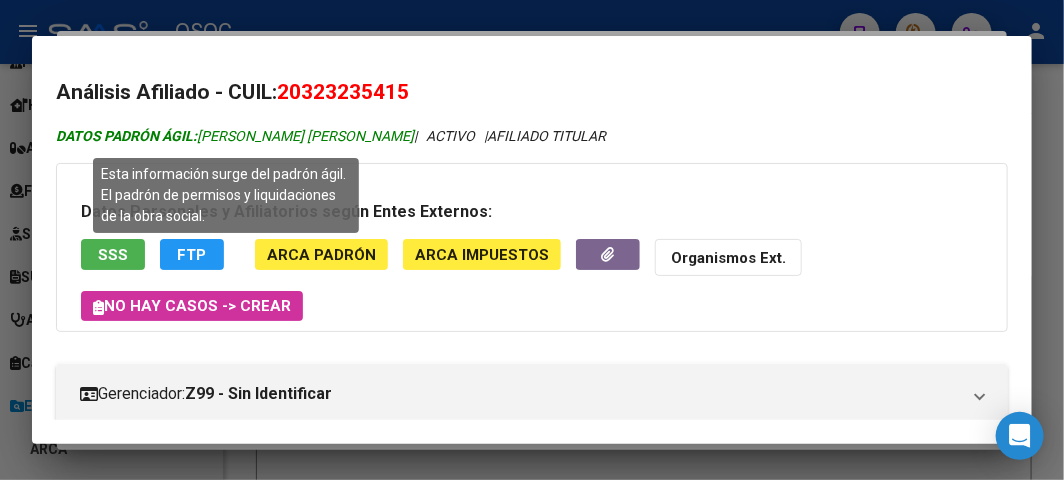 click on "DATOS PADRÓN ÁGIL:  [PERSON_NAME] [PERSON_NAME]" at bounding box center [235, 136] 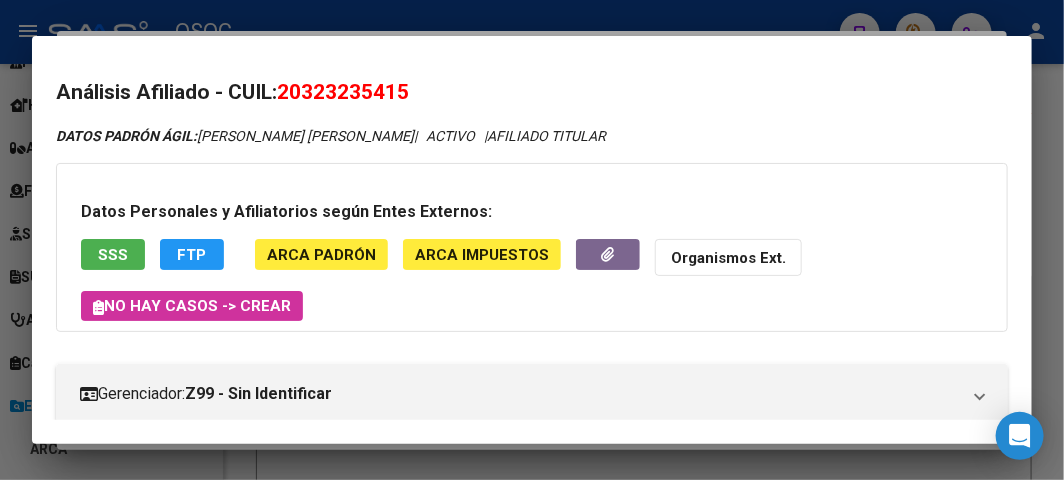 click on "20323235415" at bounding box center (343, 92) 